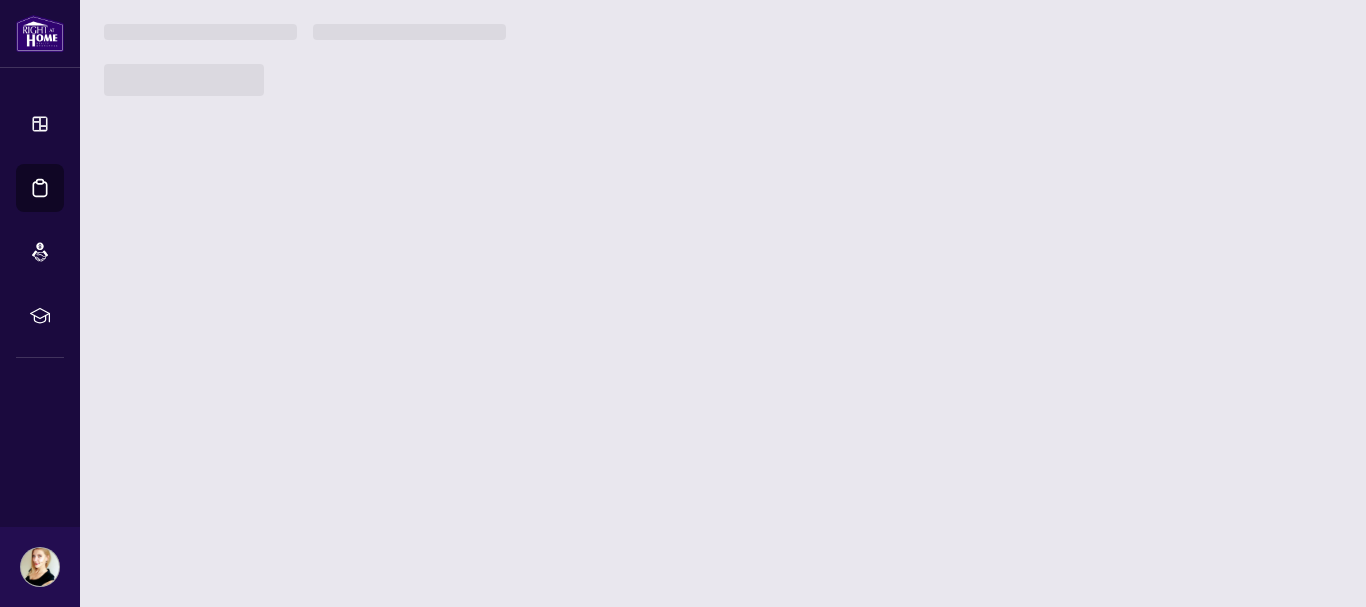 scroll, scrollTop: 0, scrollLeft: 0, axis: both 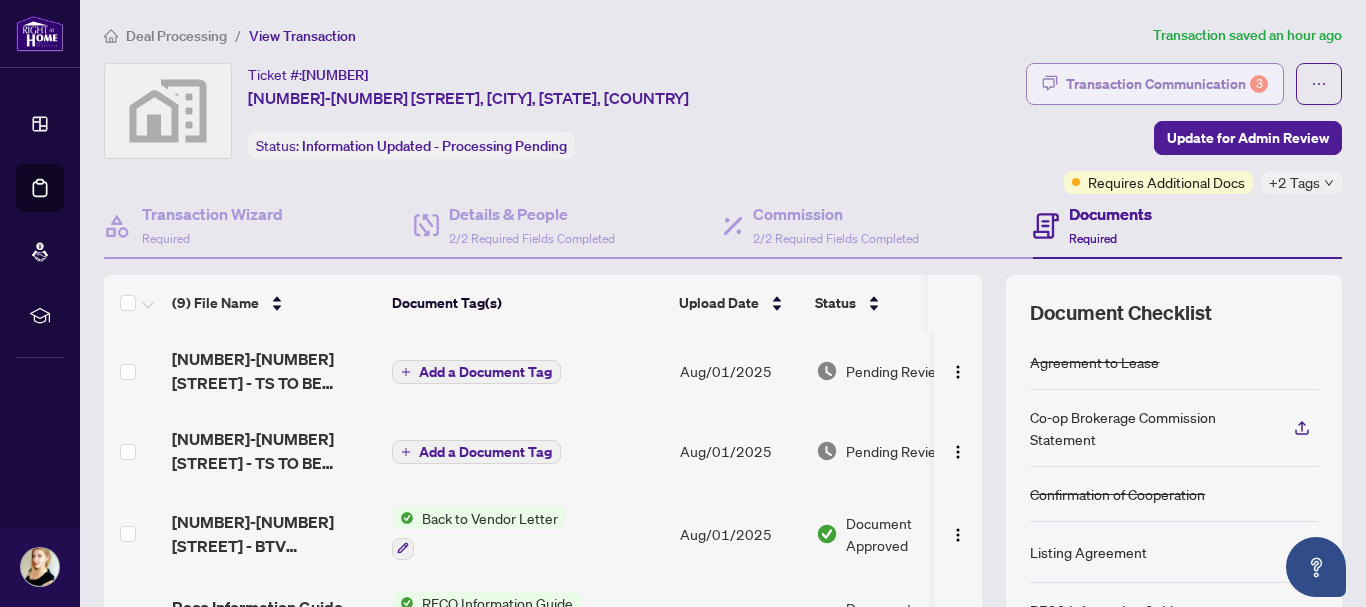 click on "Transaction Communication 3" at bounding box center [1167, 84] 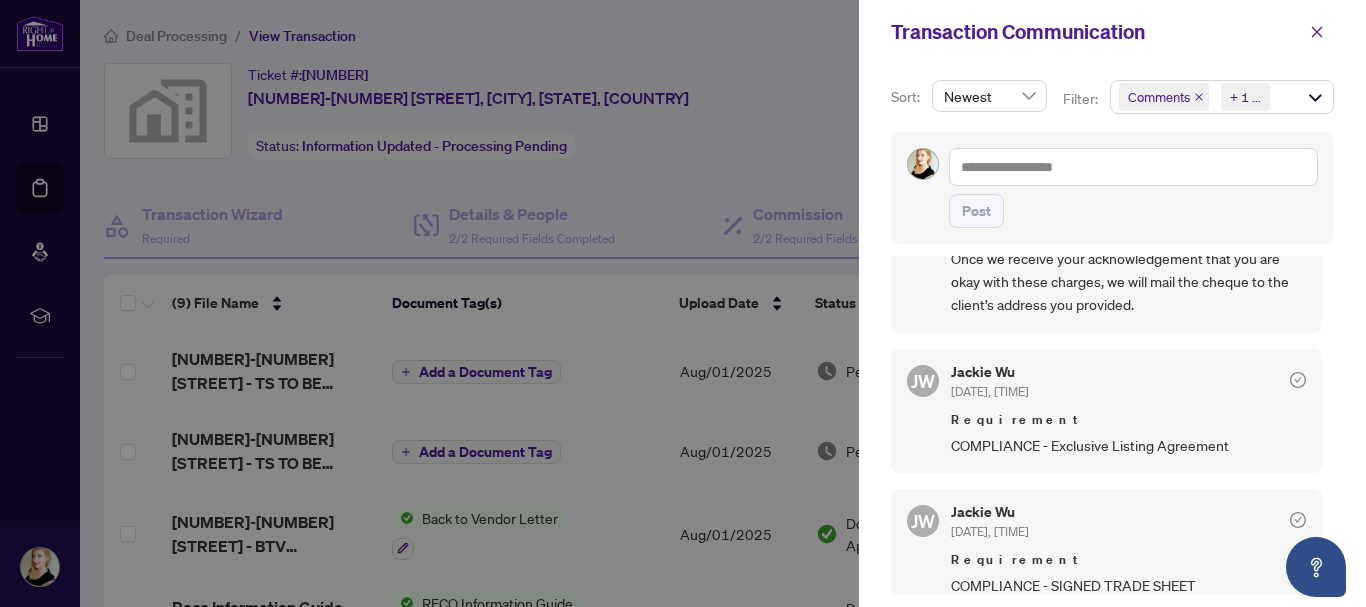 scroll, scrollTop: 700, scrollLeft: 0, axis: vertical 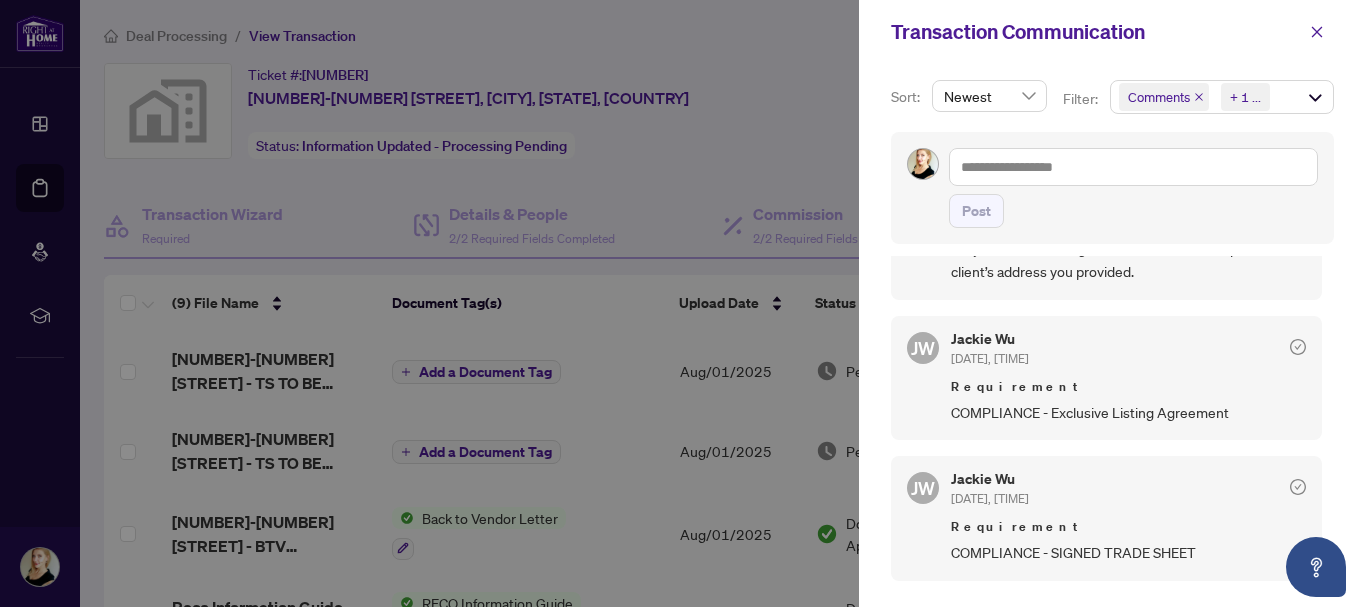 click at bounding box center [683, 303] 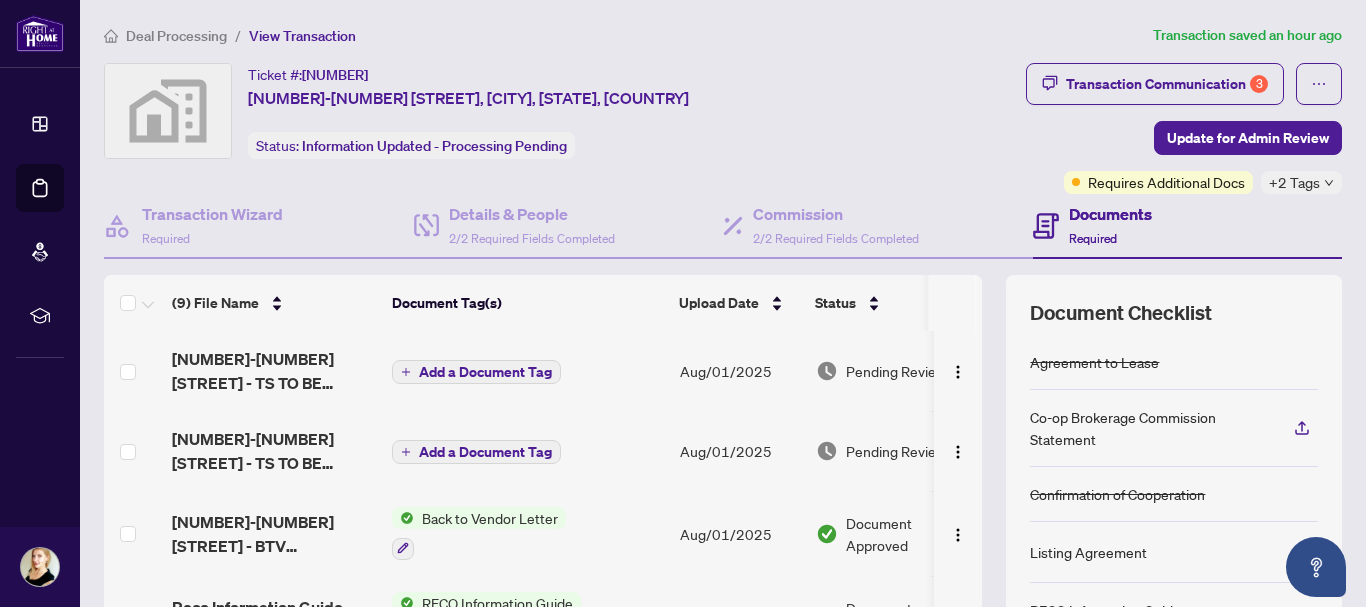 click on "Deal Processing" at bounding box center (176, 36) 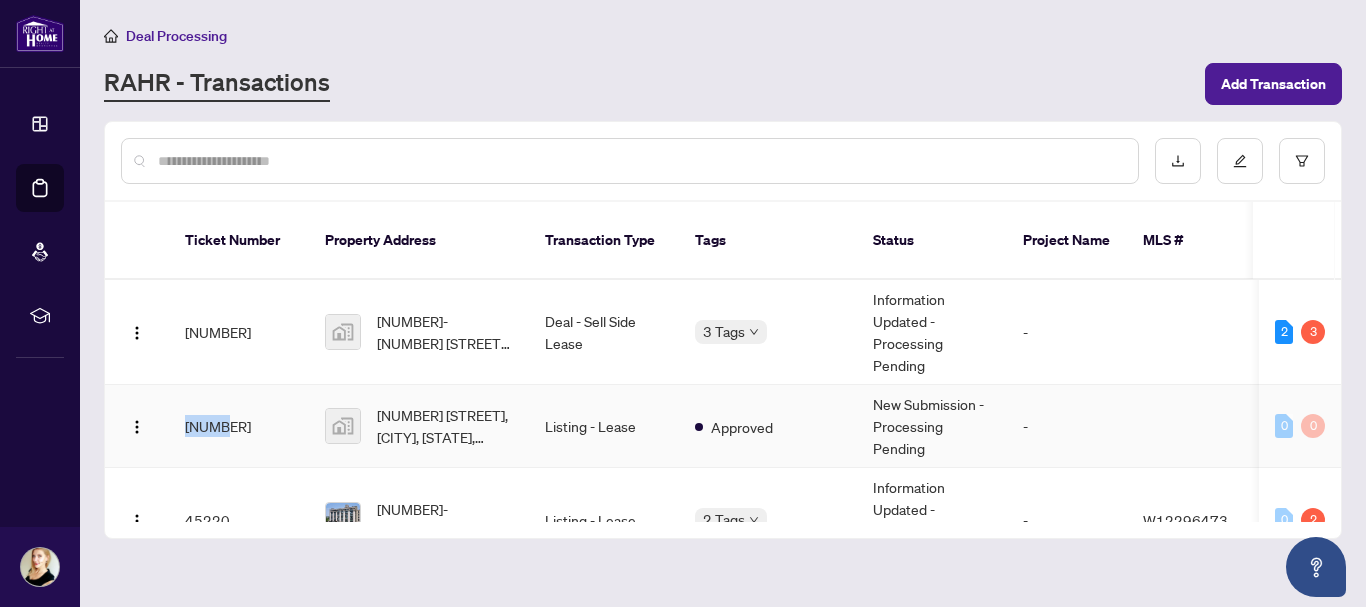 drag, startPoint x: 217, startPoint y: 405, endPoint x: 183, endPoint y: 406, distance: 34.0147 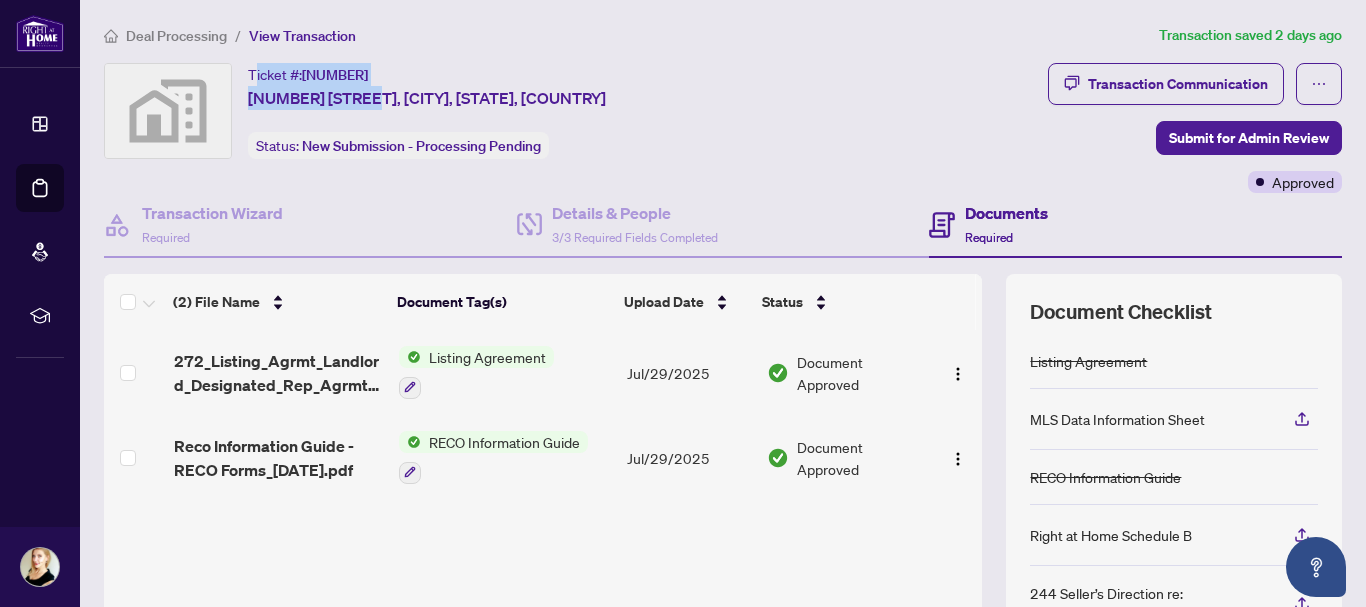 drag, startPoint x: 334, startPoint y: 72, endPoint x: 251, endPoint y: 72, distance: 83 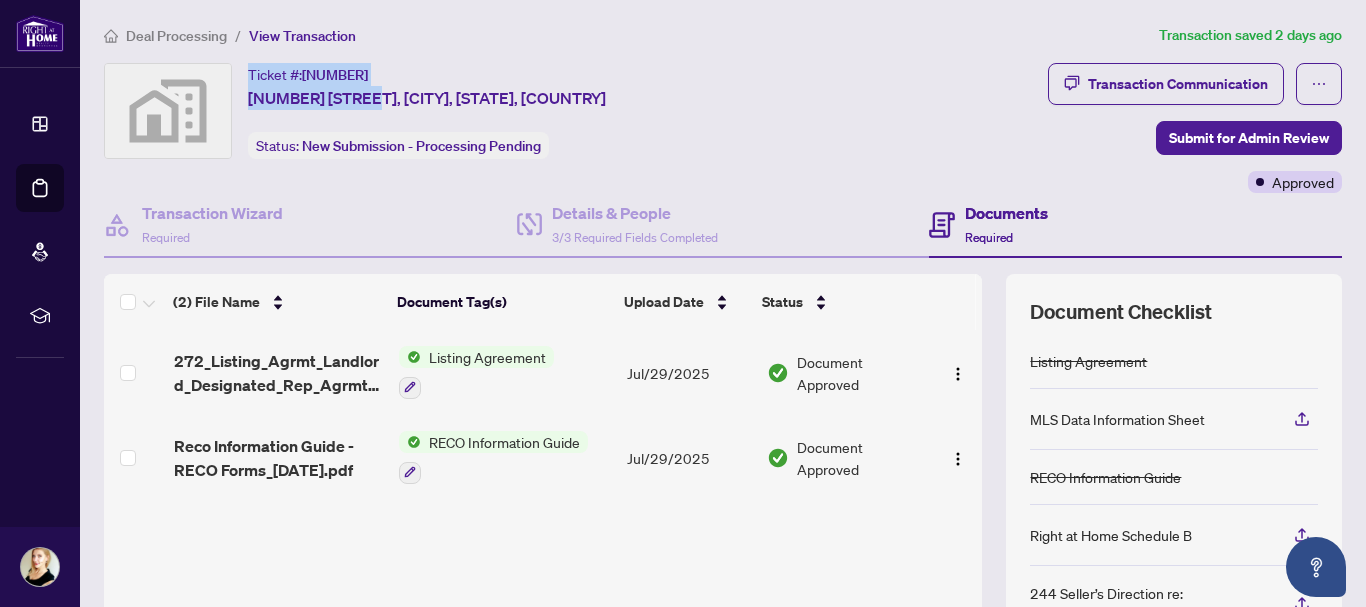click on "Ticket #:  [NUMBER] [NUMBER] [STREET], [CITY], [STATE], [COUNTRY]" at bounding box center [427, 86] 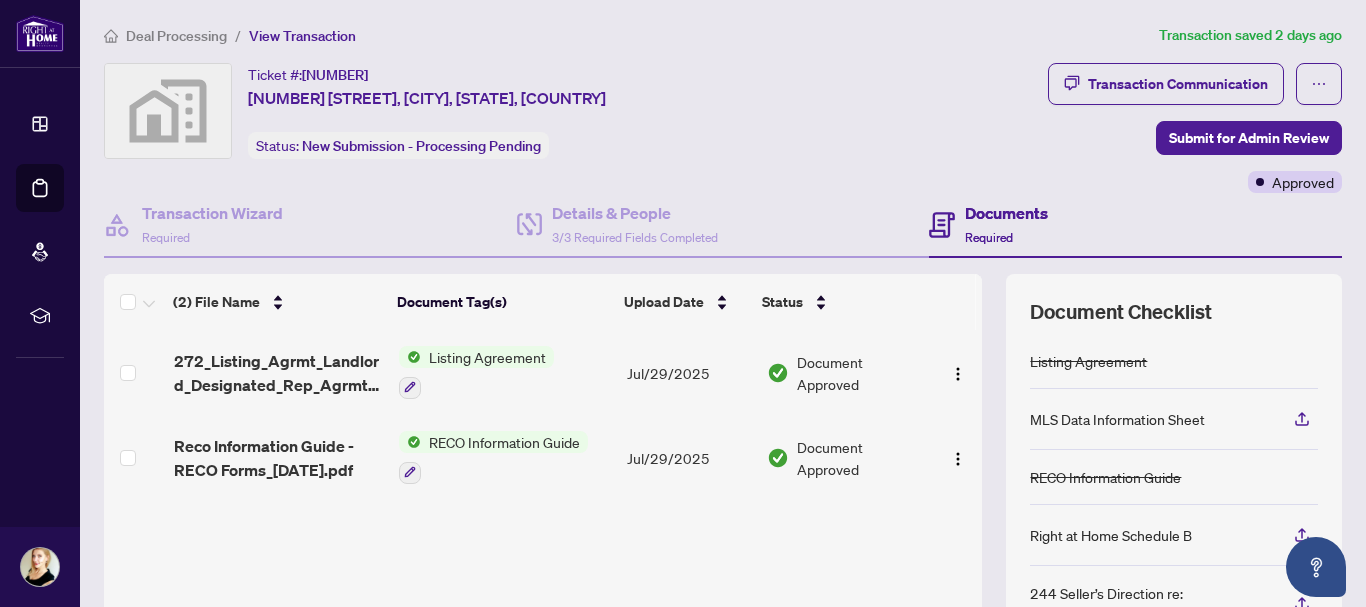 click on "Ticket #:  [NUMBER] [NUMBER] [STREET], [CITY], [STATE], [COUNTRY]" at bounding box center (427, 86) 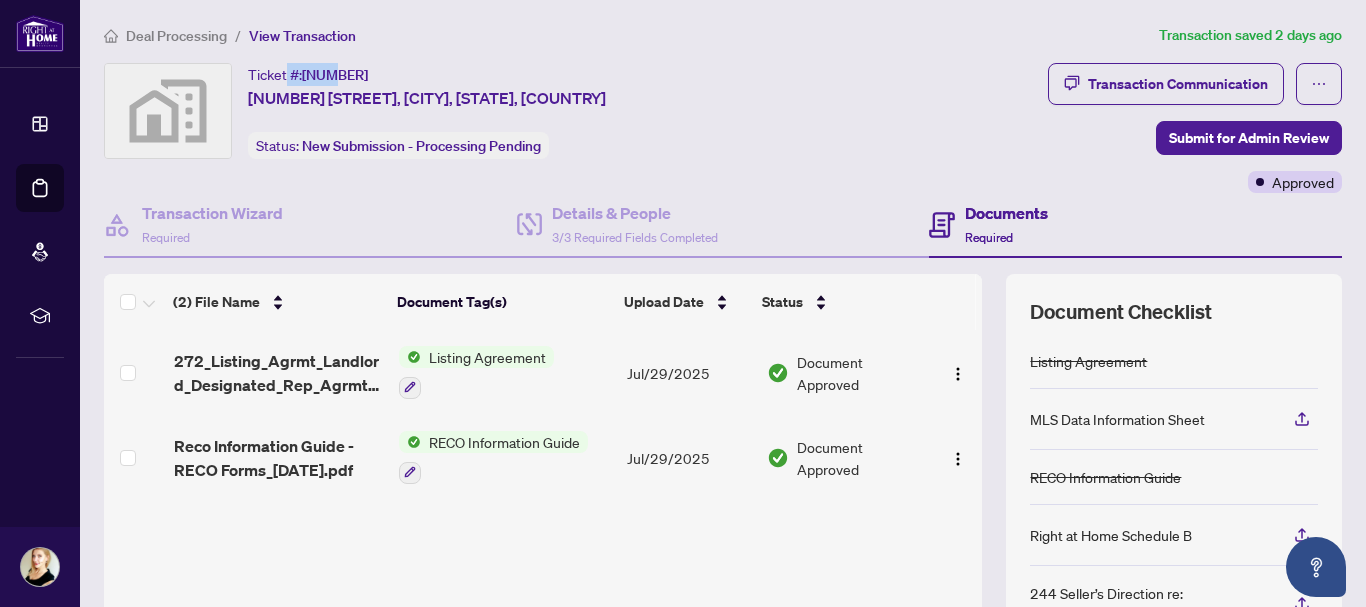 drag, startPoint x: 332, startPoint y: 72, endPoint x: 295, endPoint y: 73, distance: 37.01351 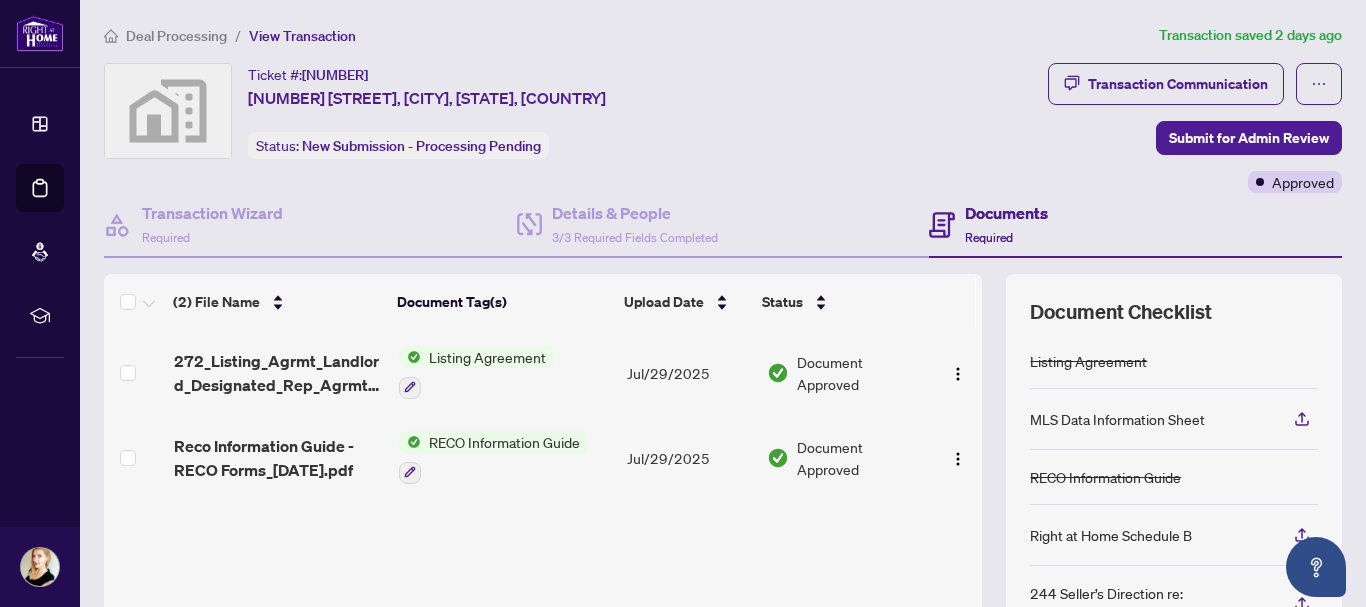 click on "Ticket #:  [NUMBER] [NUMBER] [STREET], [CITY], [STATE], [COUNTRY]" at bounding box center [427, 86] 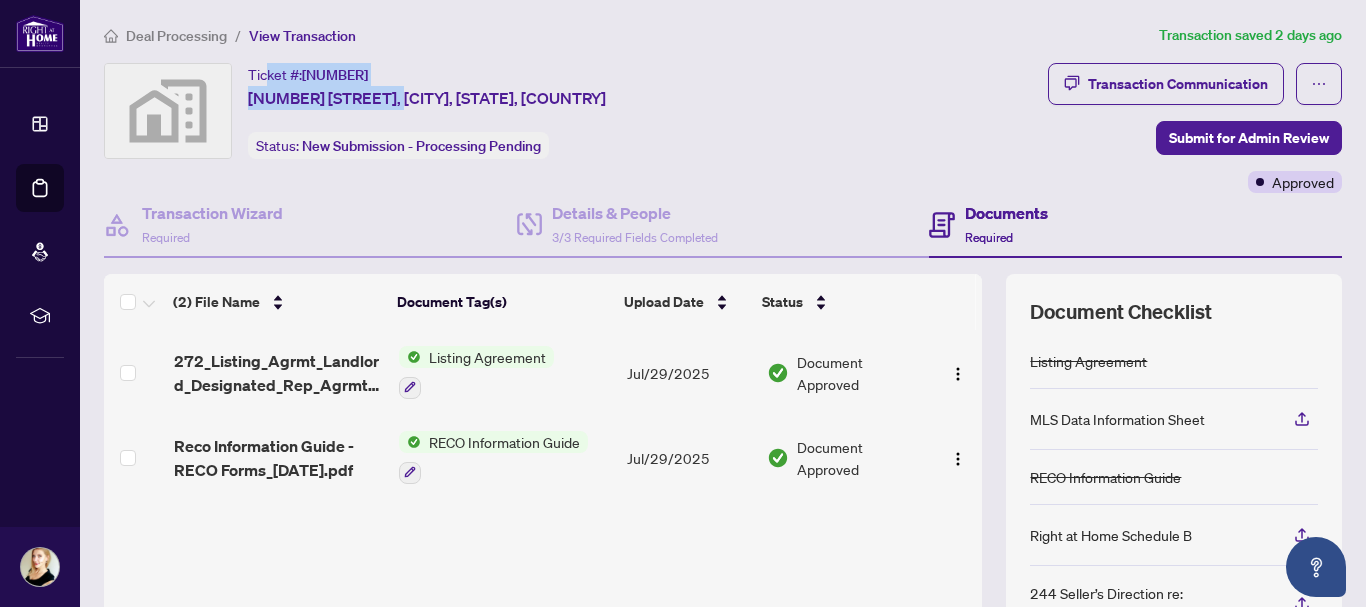 drag, startPoint x: 347, startPoint y: 73, endPoint x: 253, endPoint y: 73, distance: 94 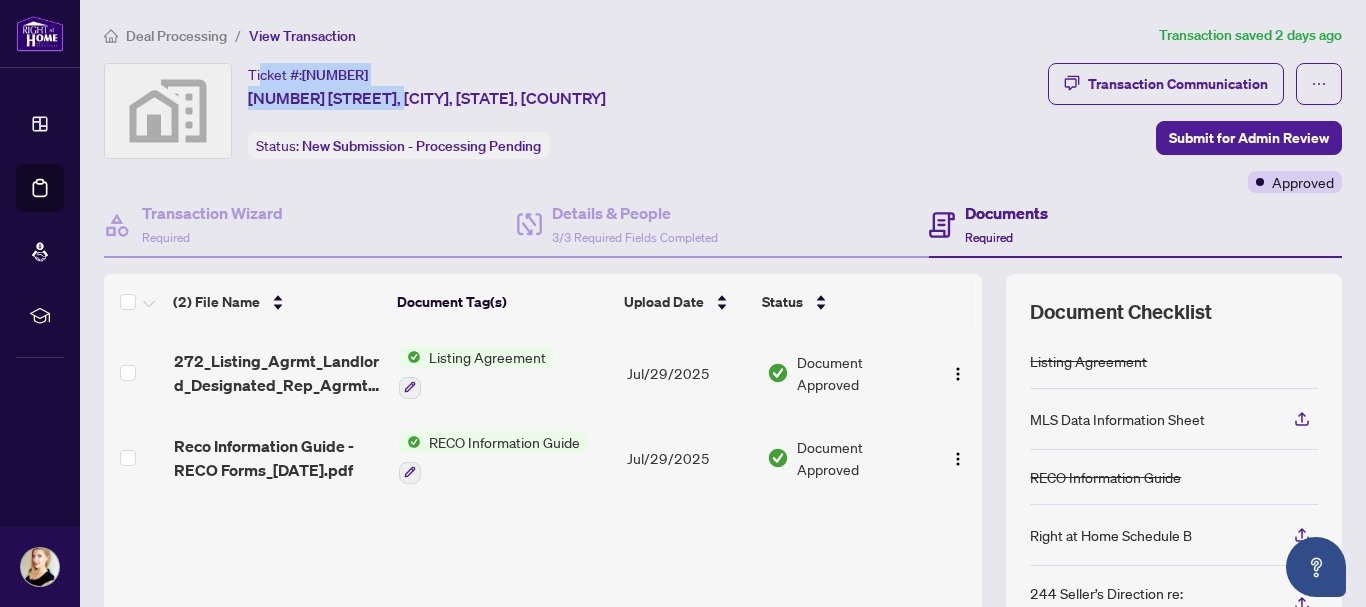 click on "Ticket #:  [NUMBER]" at bounding box center [308, 74] 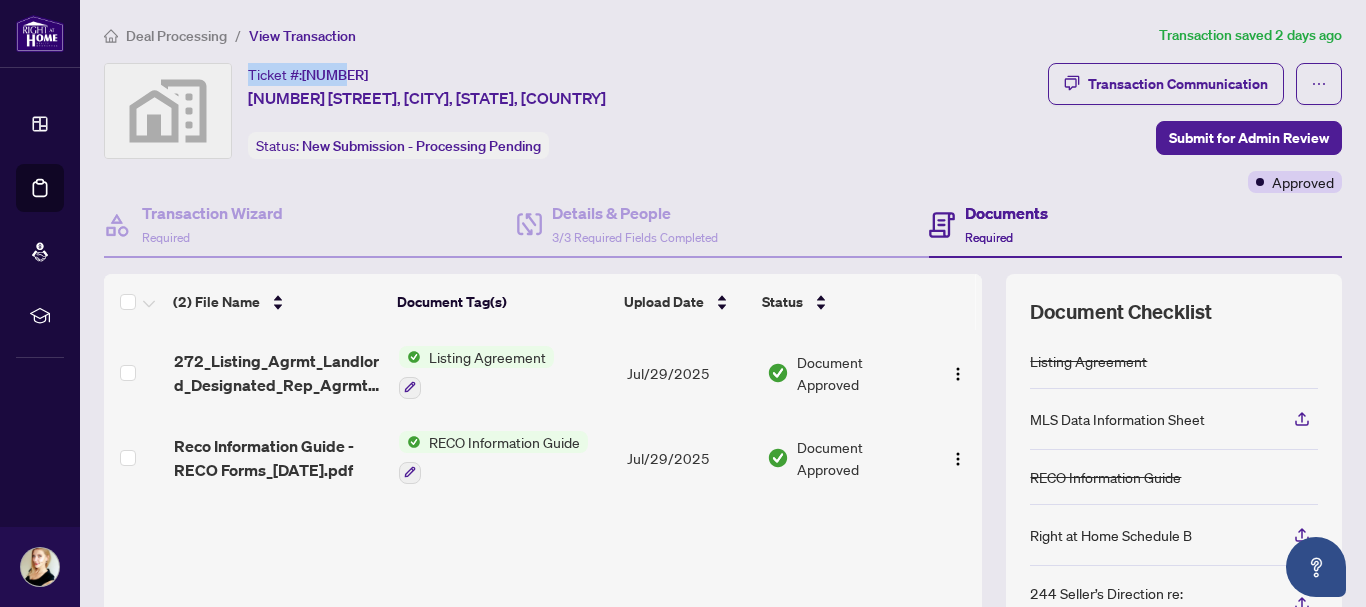 drag, startPoint x: 248, startPoint y: 74, endPoint x: 333, endPoint y: 73, distance: 85.00588 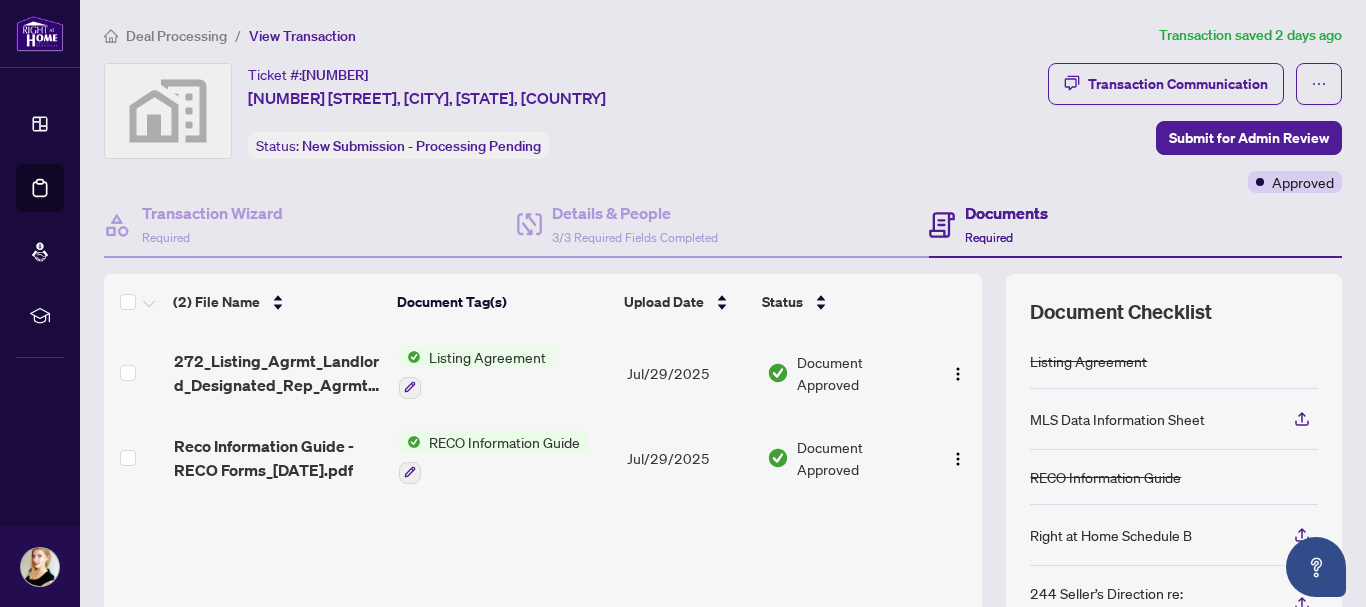 click on "Deal Processing" at bounding box center (176, 36) 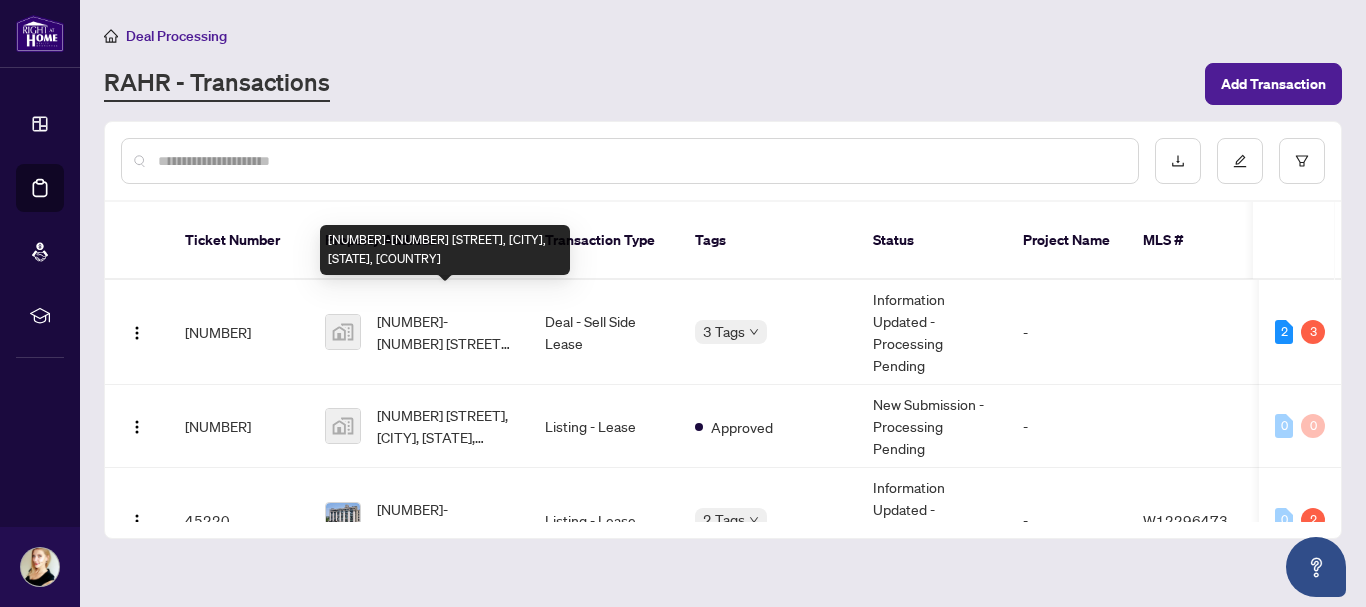 click on "[NUMBER]-[NUMBER] [STREET], [CITY], [STATE], [COUNTRY]" at bounding box center [445, 332] 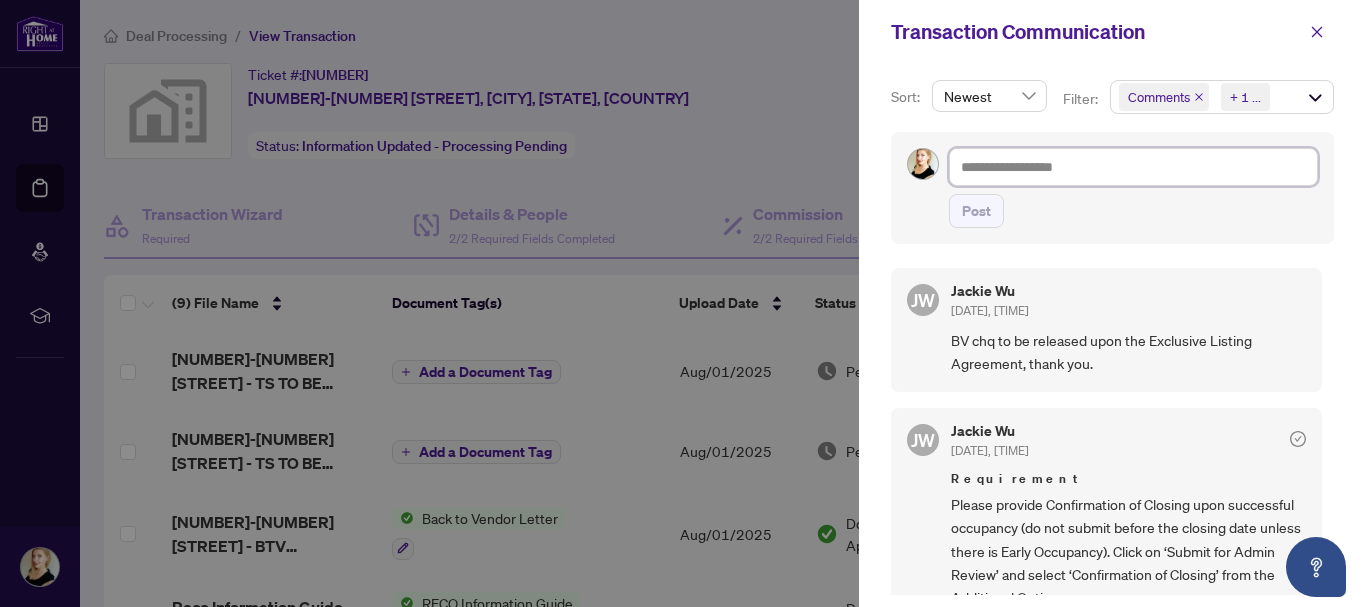 click at bounding box center [1133, 167] 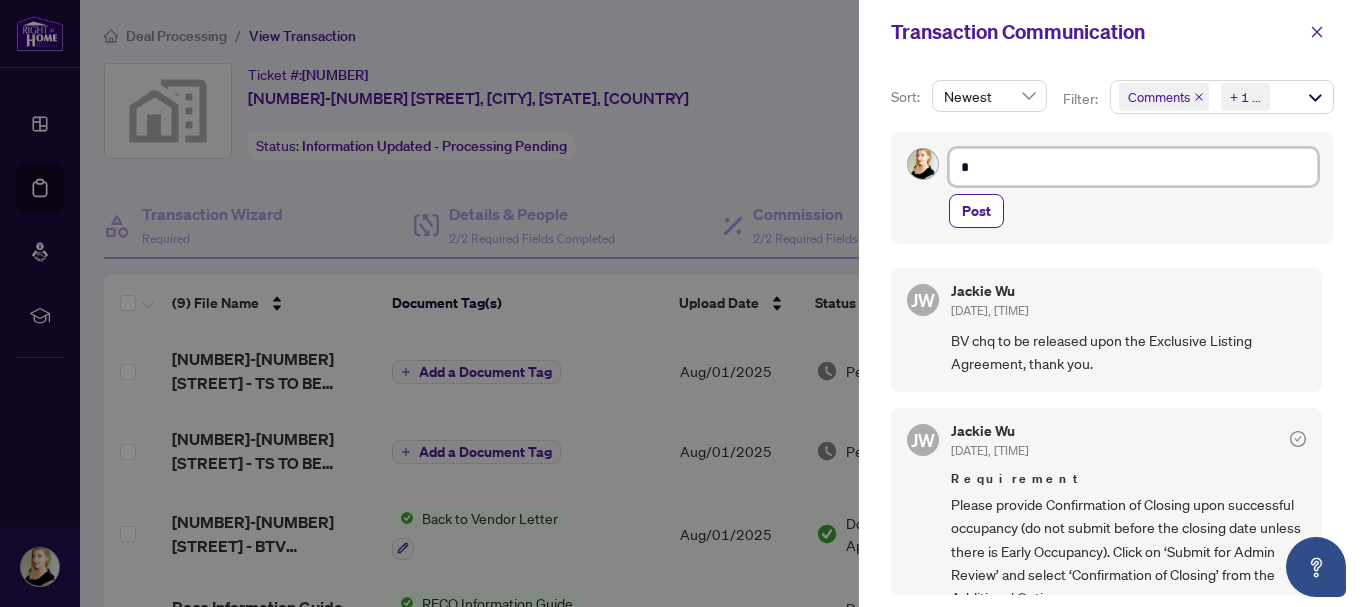 type on "**" 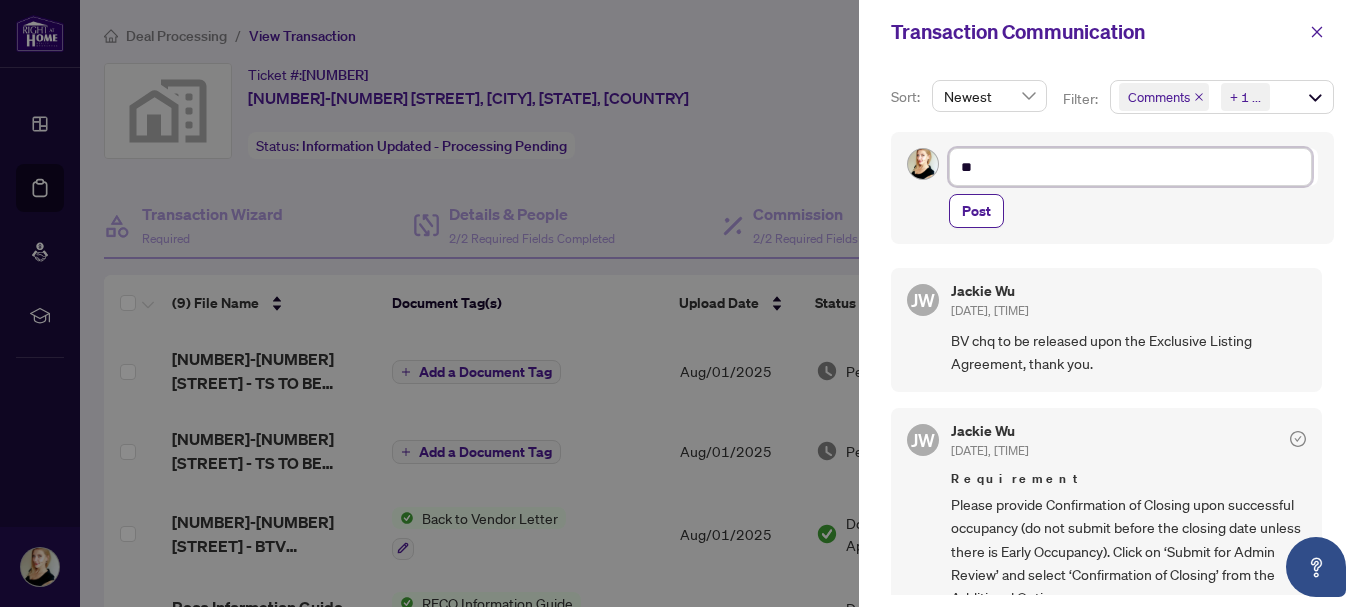 type on "***" 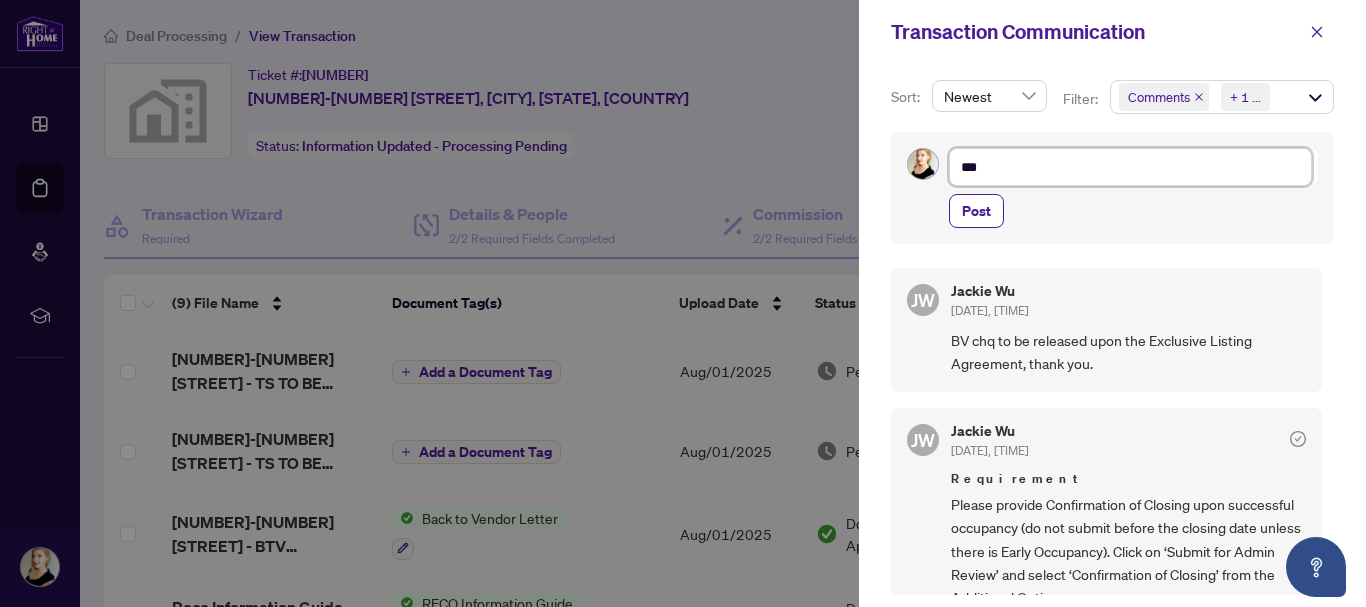 type on "****" 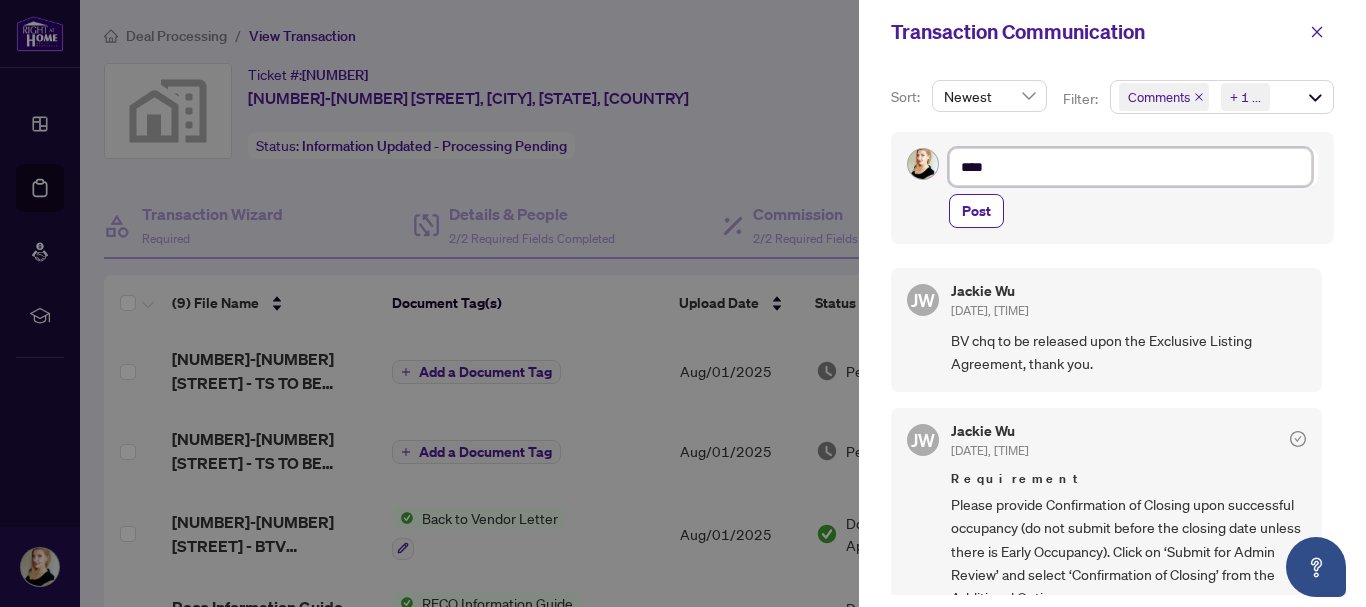 type on "*****" 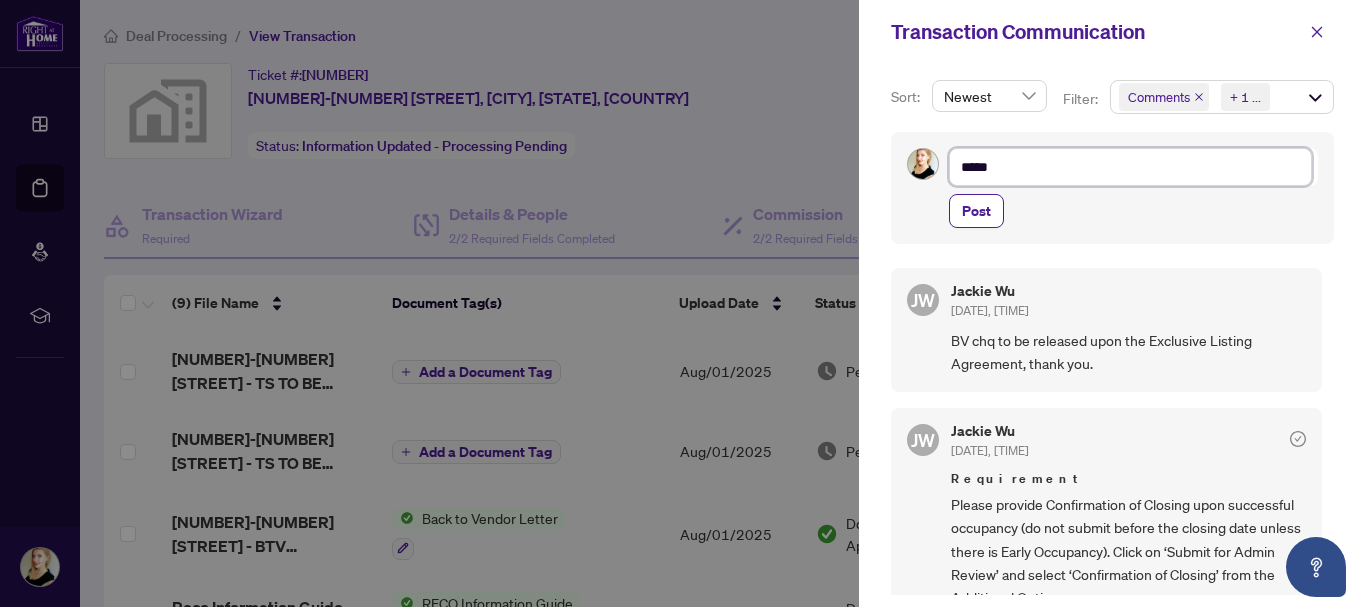 type on "******" 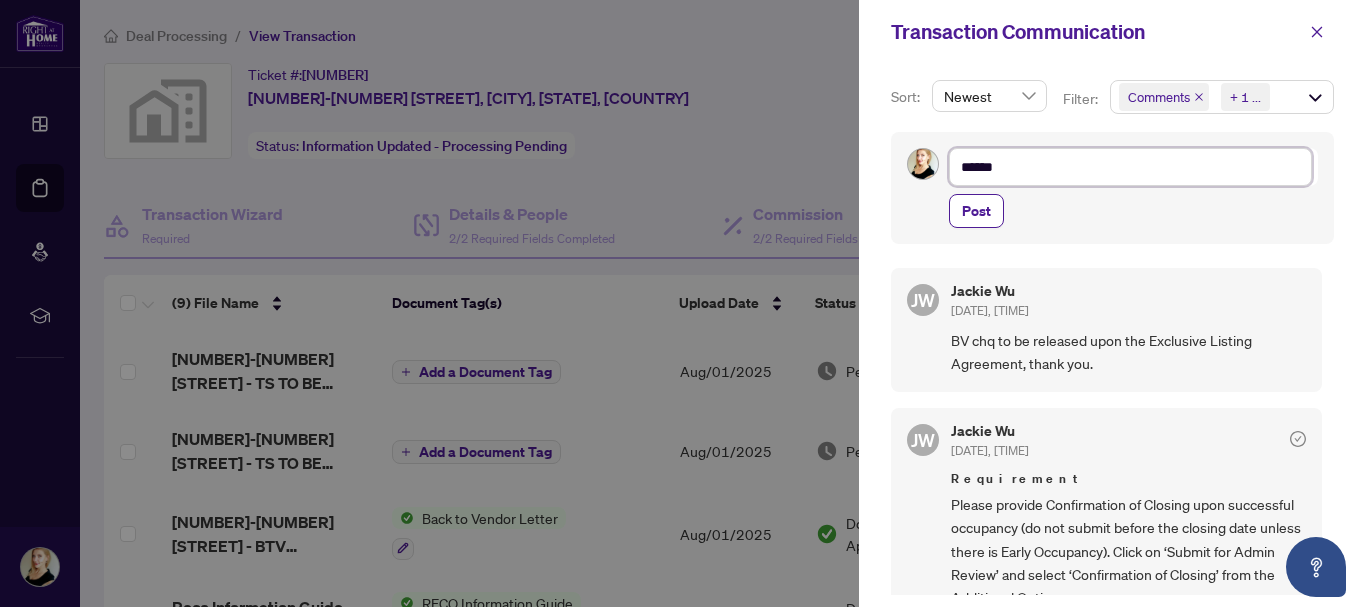 type on "*******" 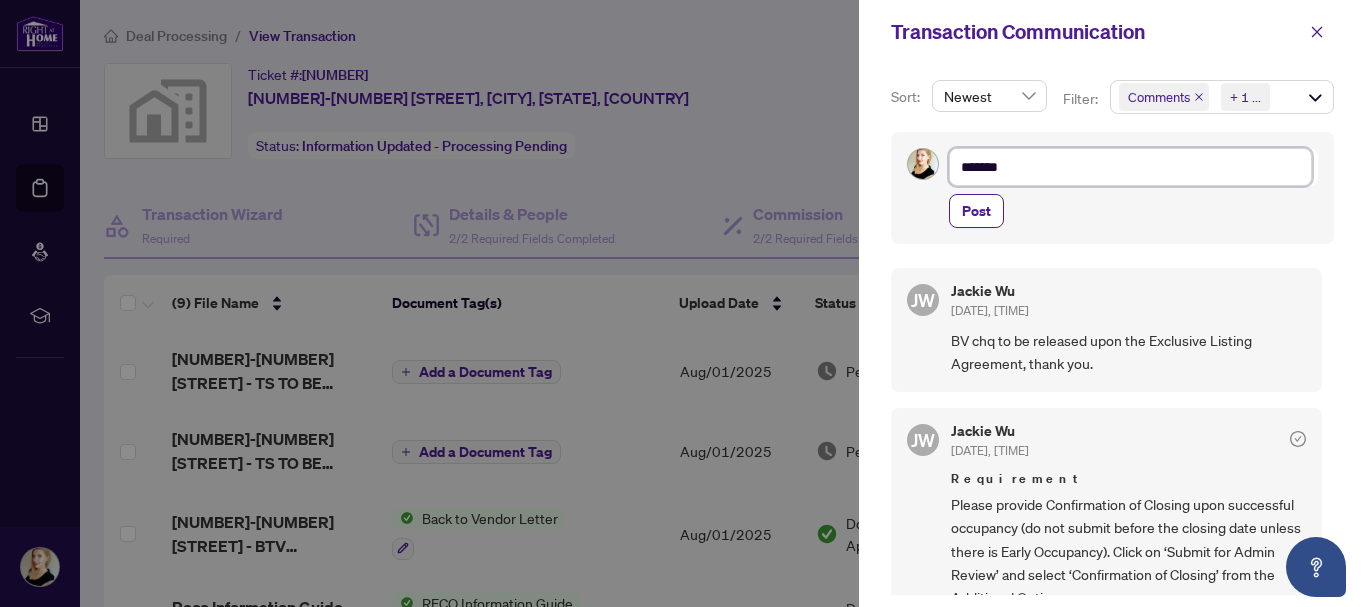 type on "********" 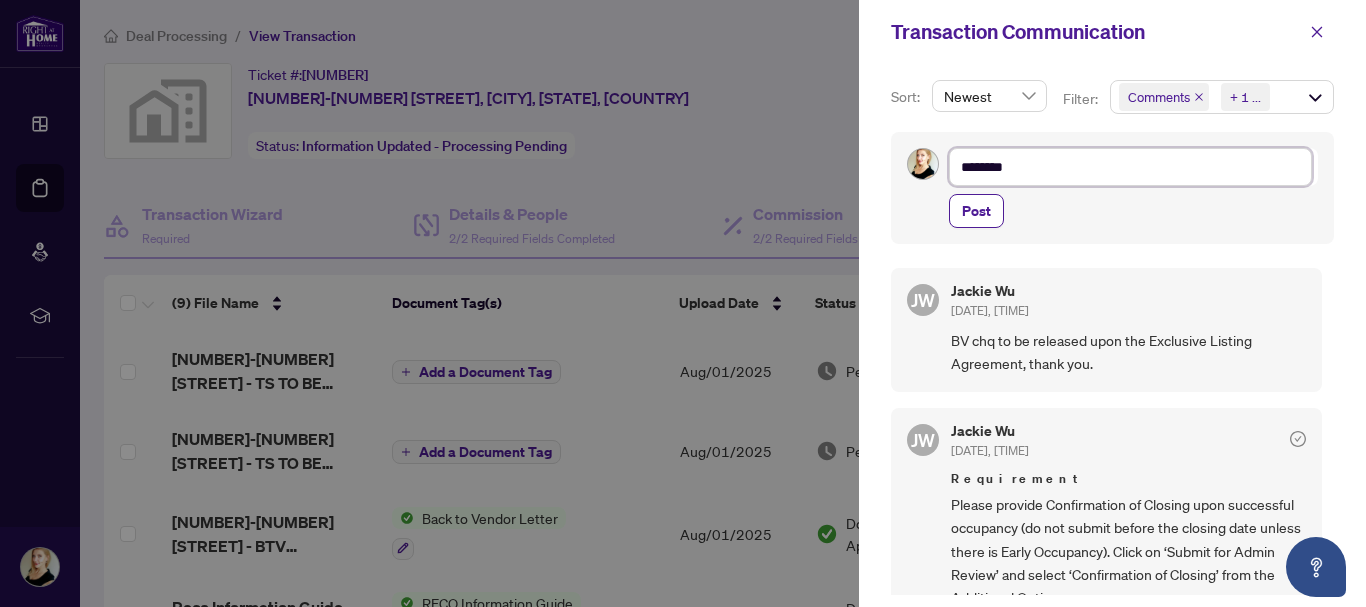 type on "*********" 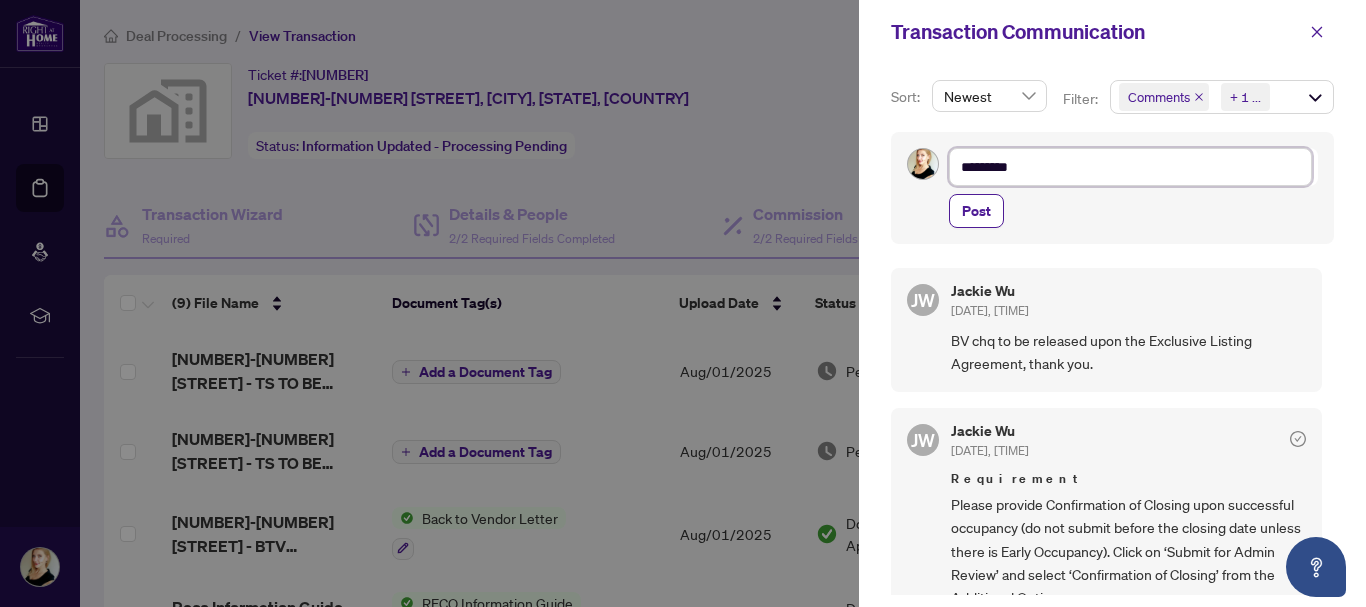 type on "*********" 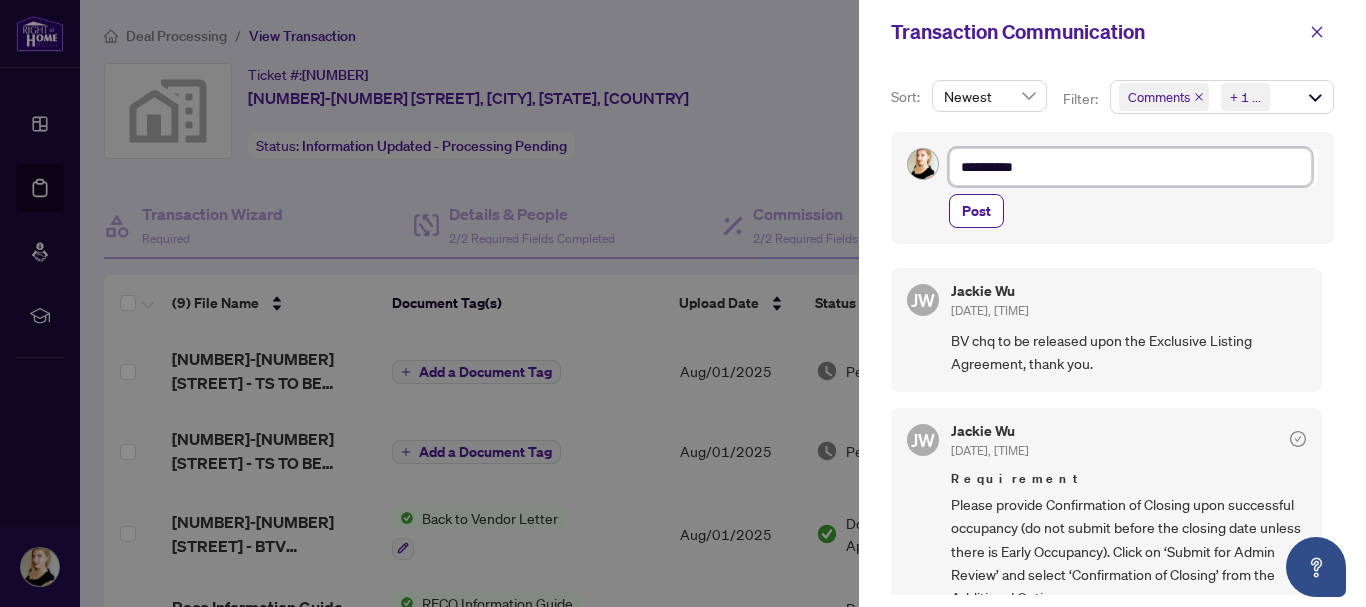 type on "**********" 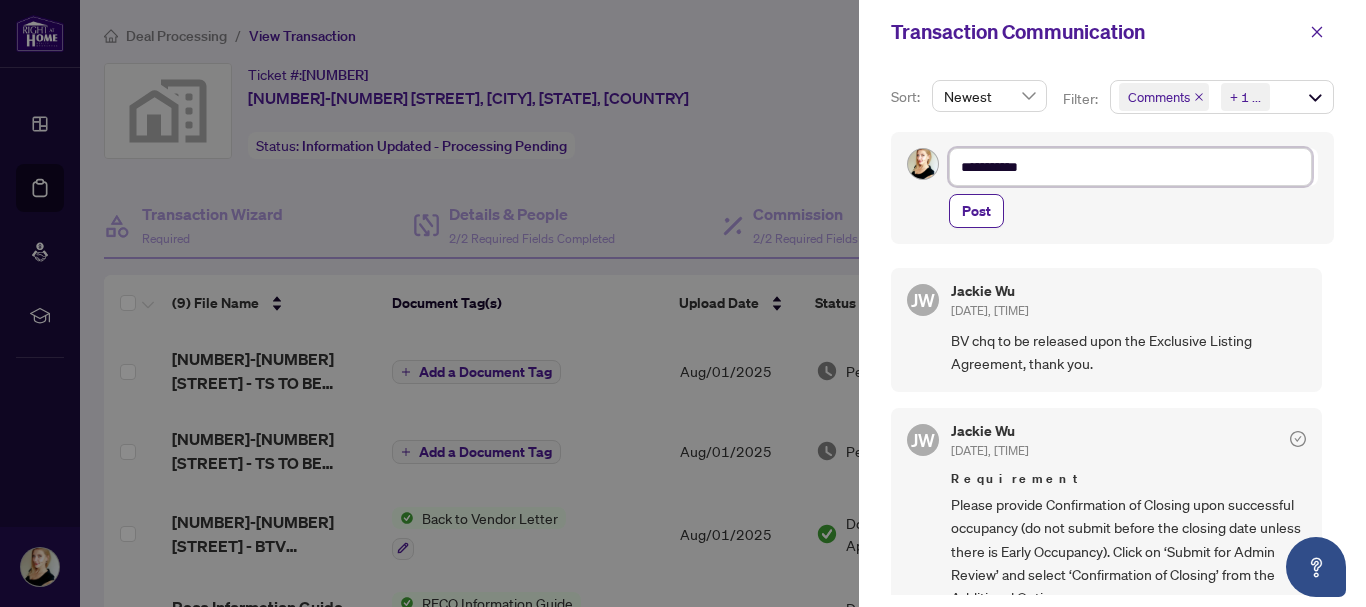 type on "**********" 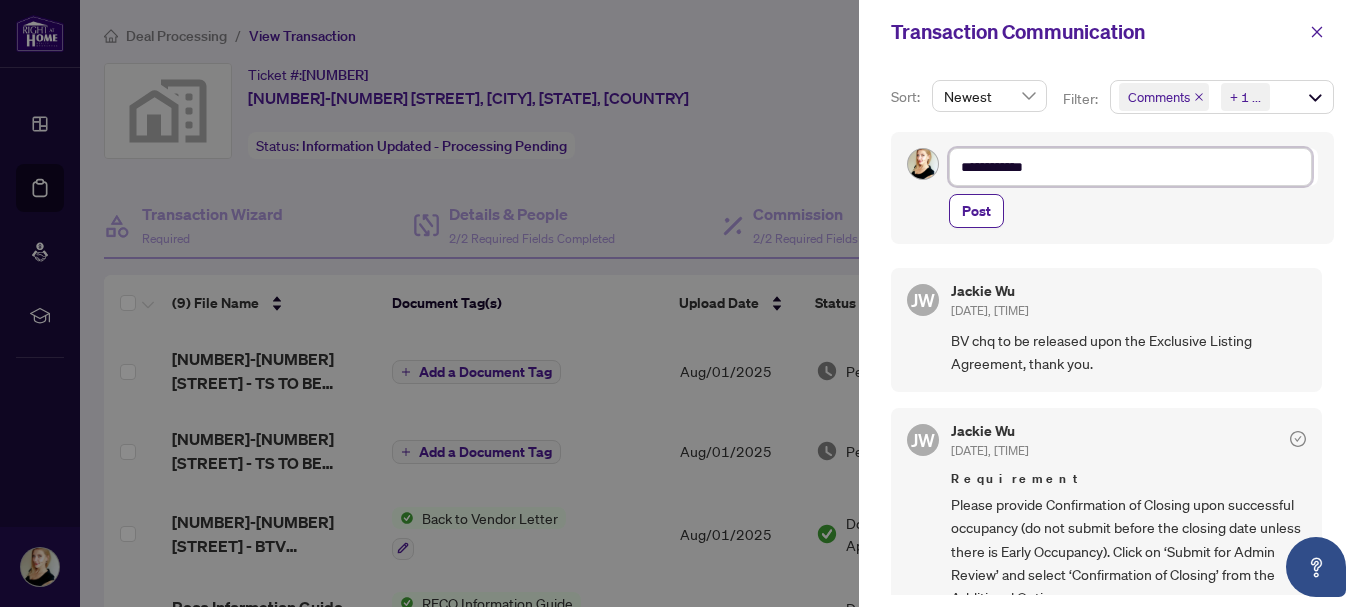 type on "**********" 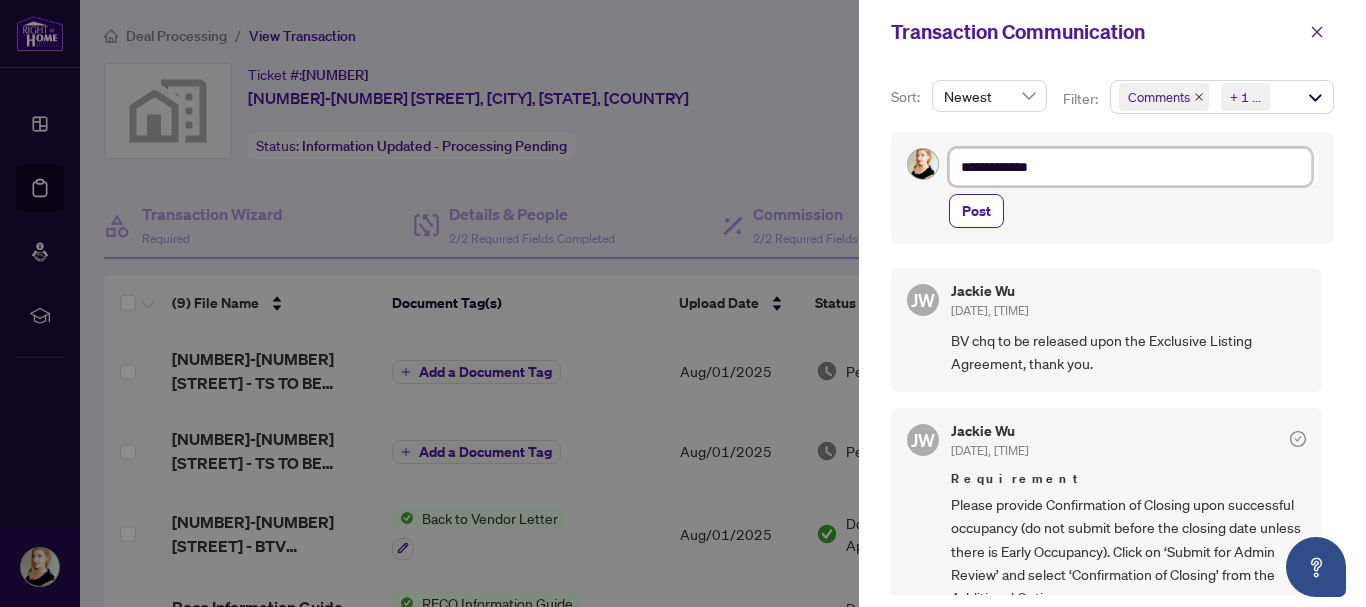 type on "**********" 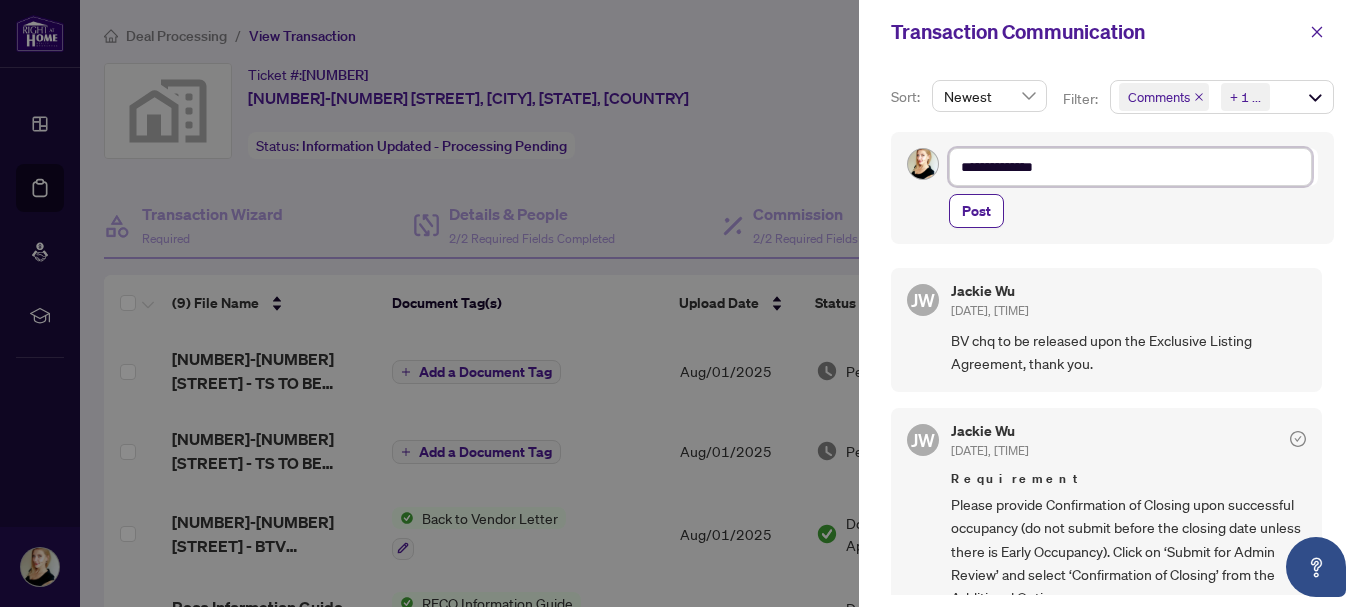 type on "**********" 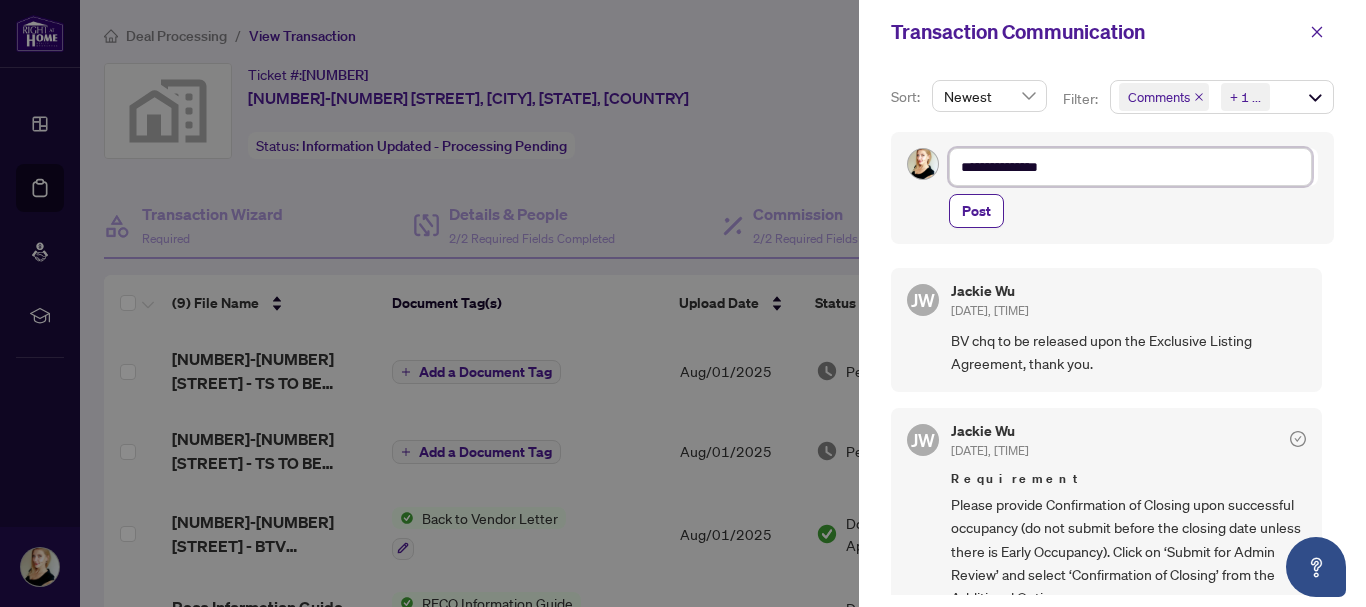 type on "**********" 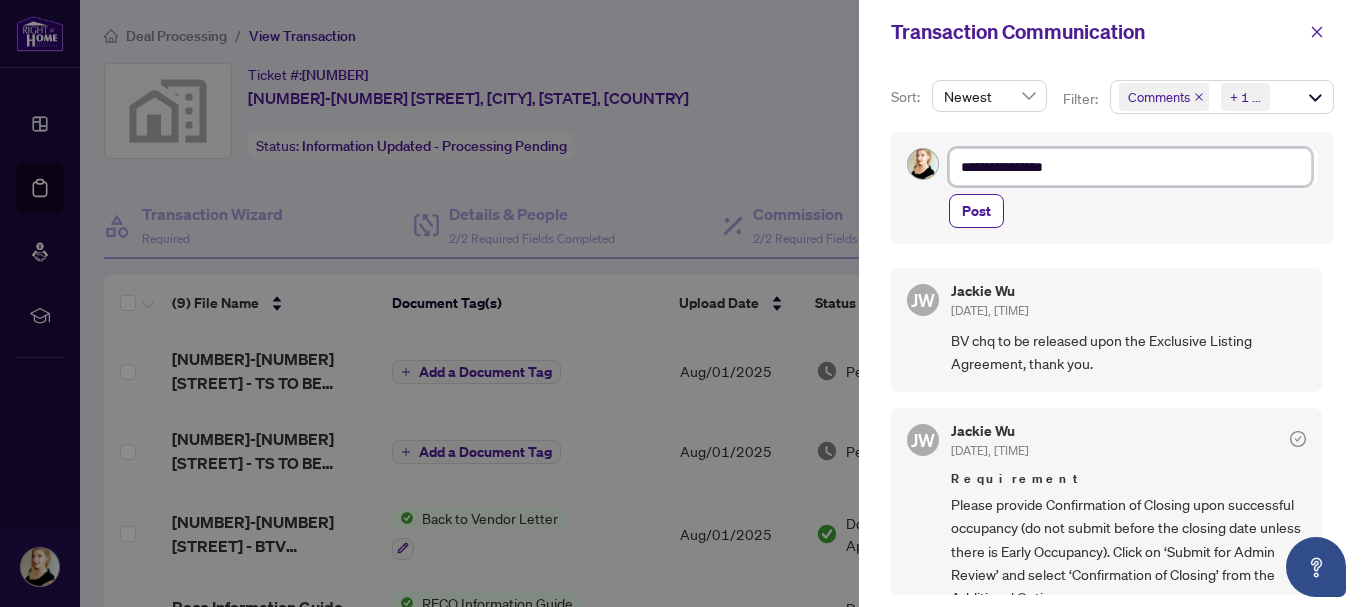 type on "**********" 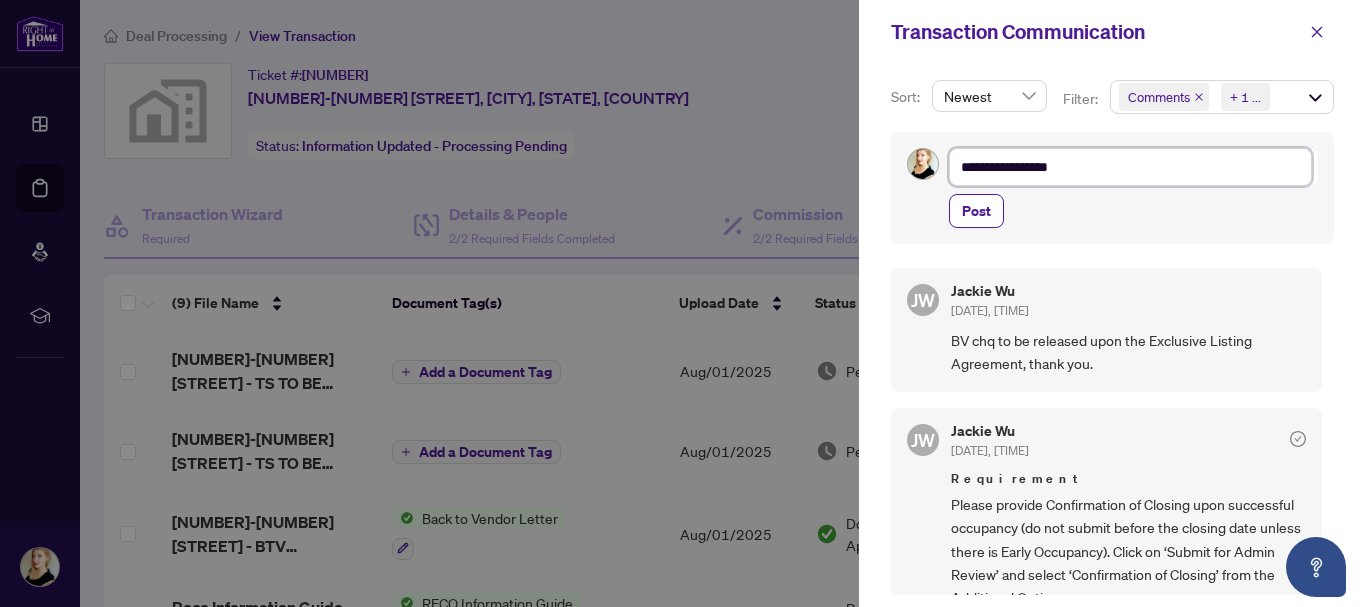 type on "**********" 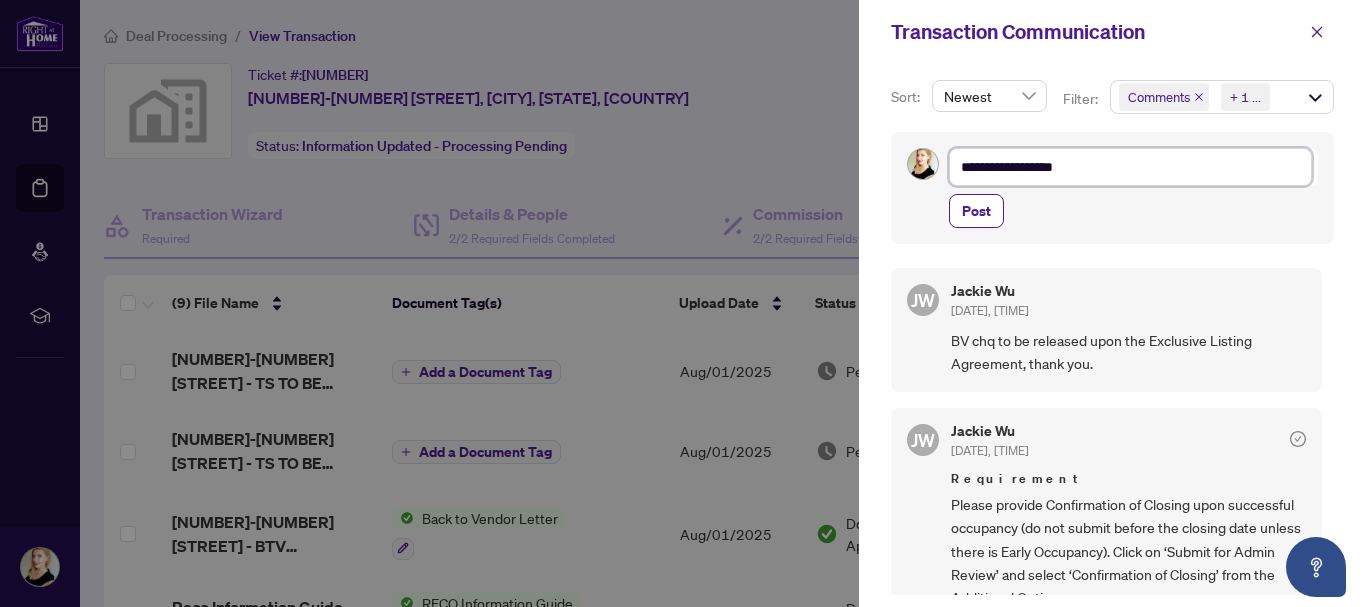 type on "**********" 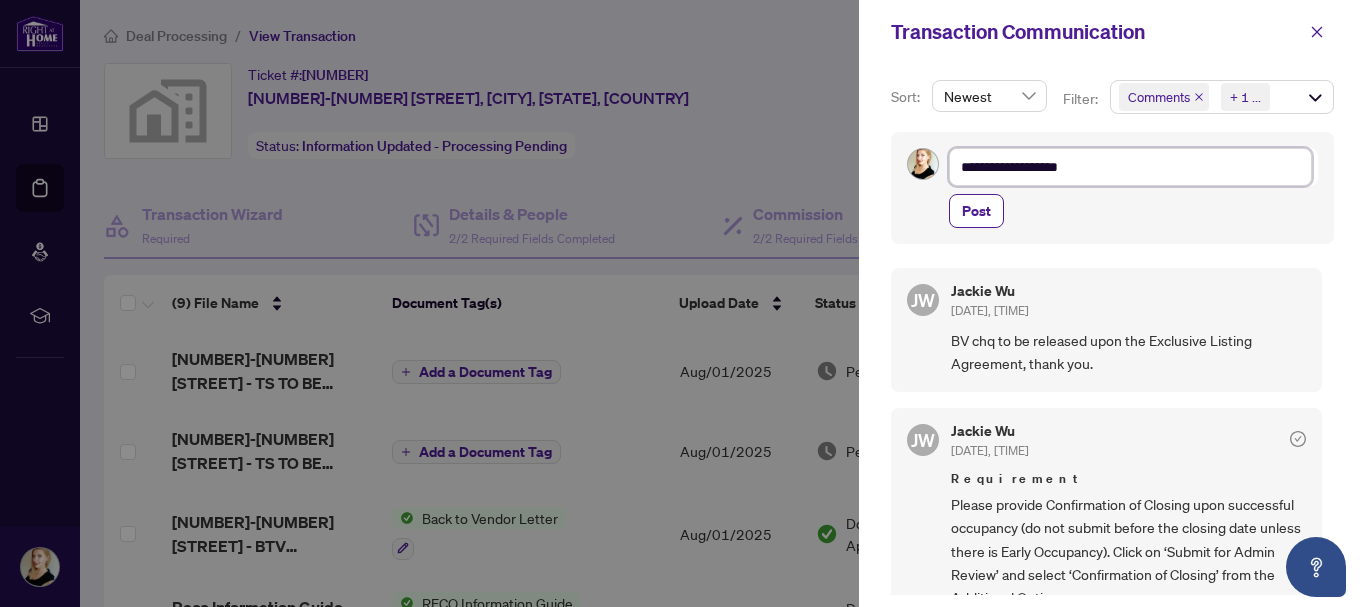 type on "**********" 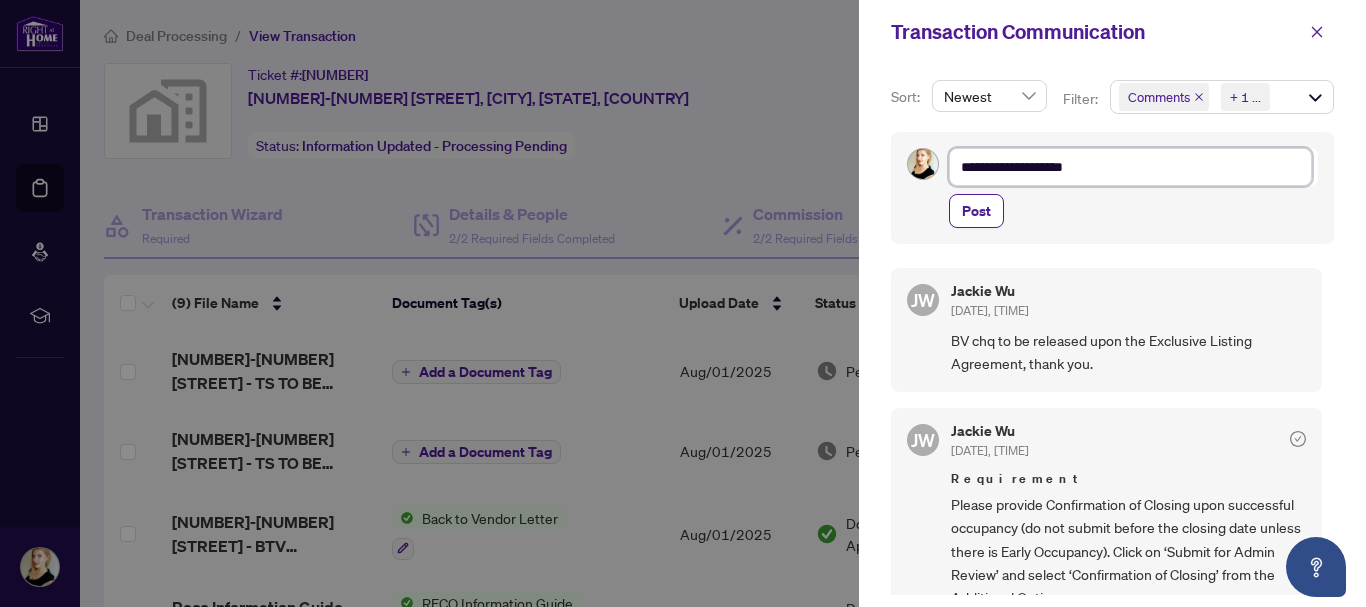 type on "**********" 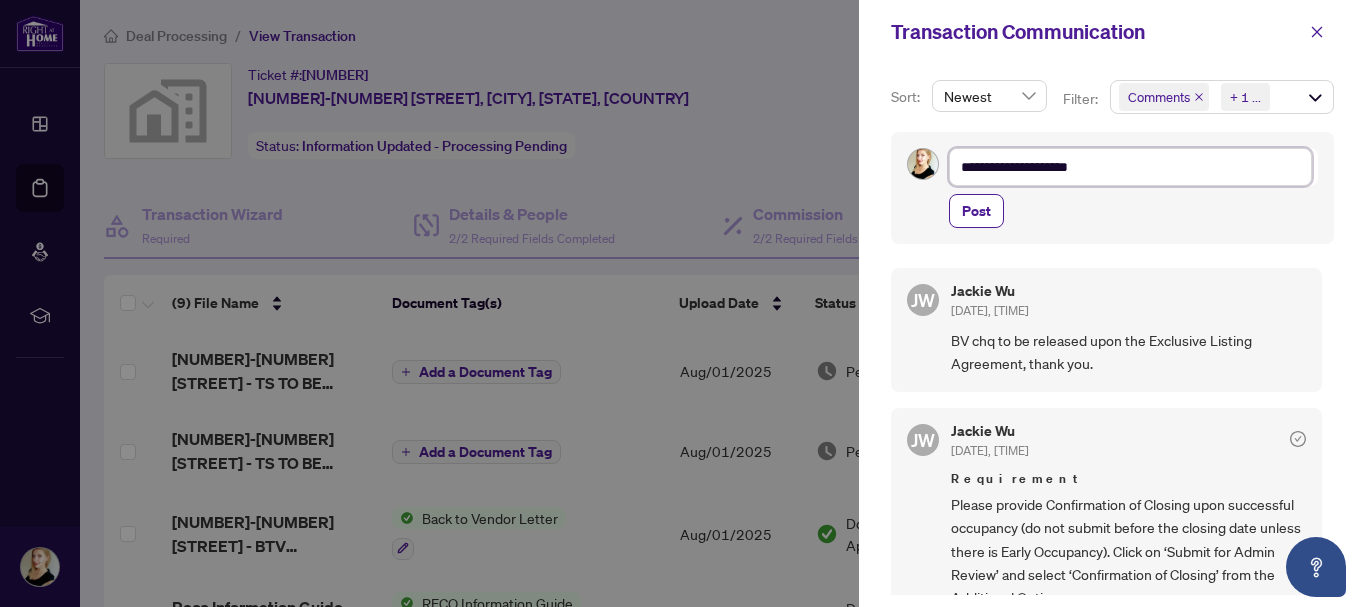 type on "**********" 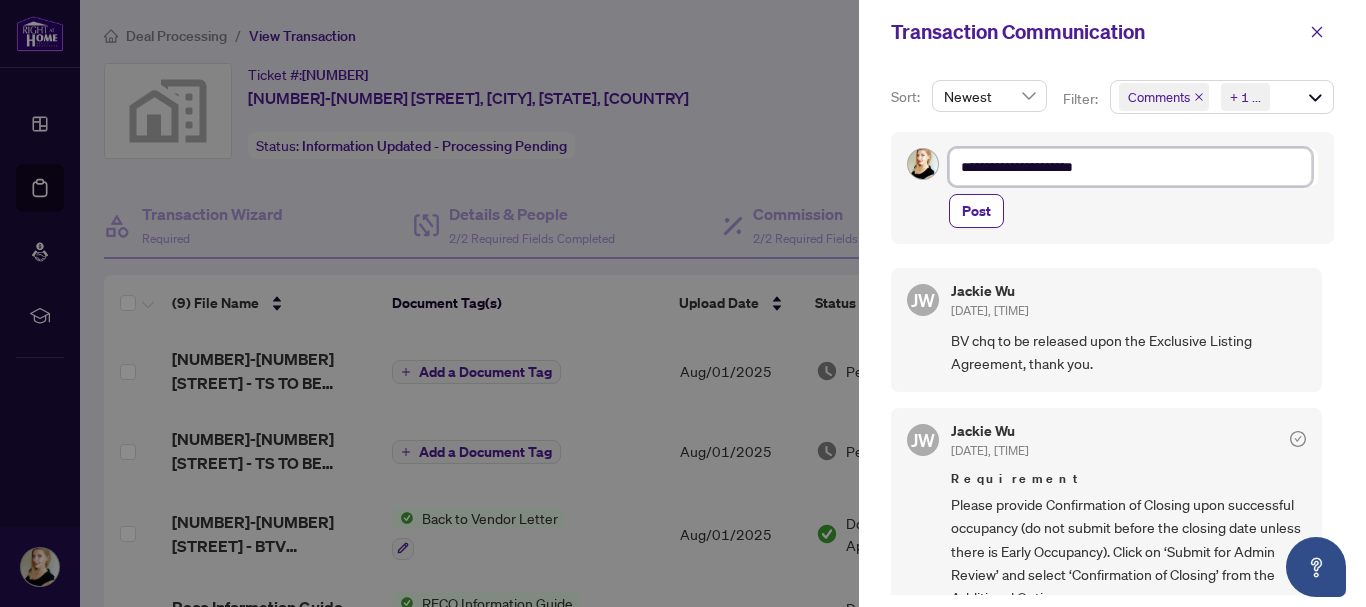 paste on "**********" 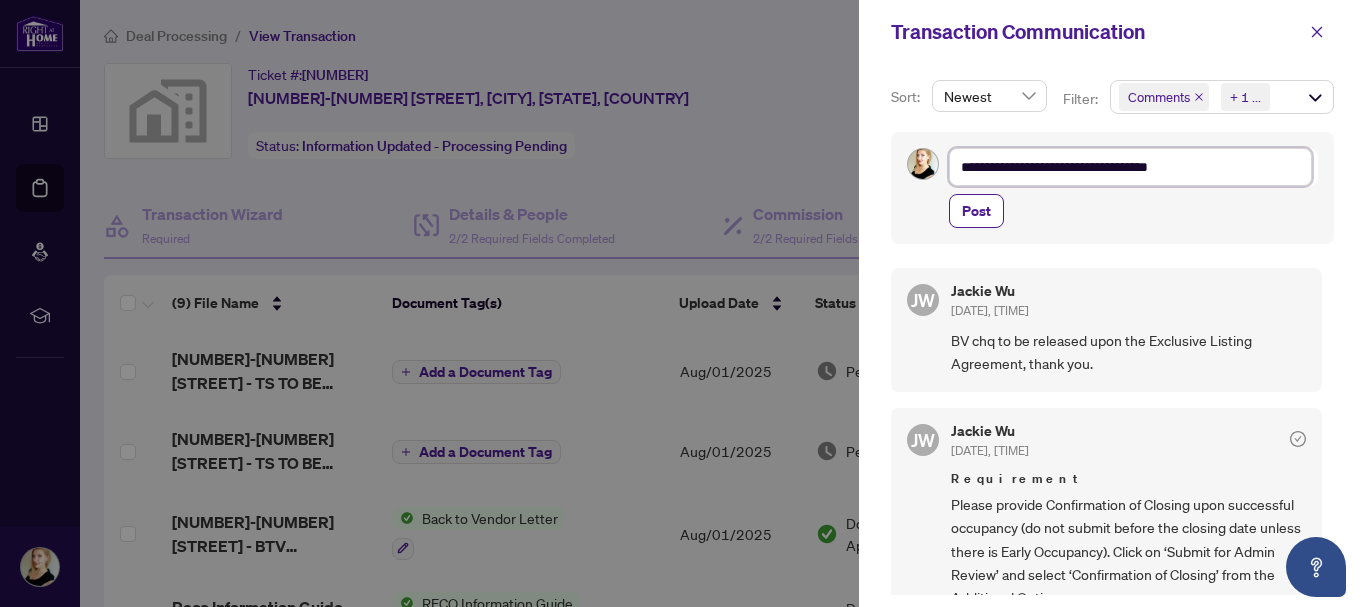 type on "**********" 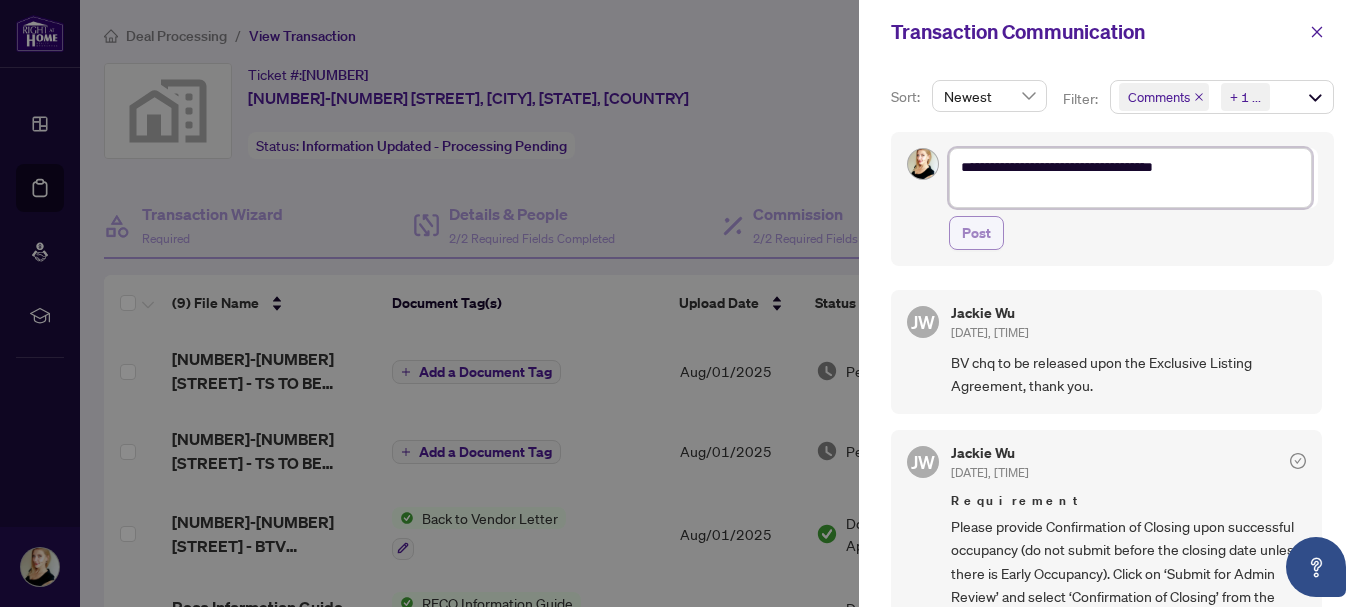type on "**********" 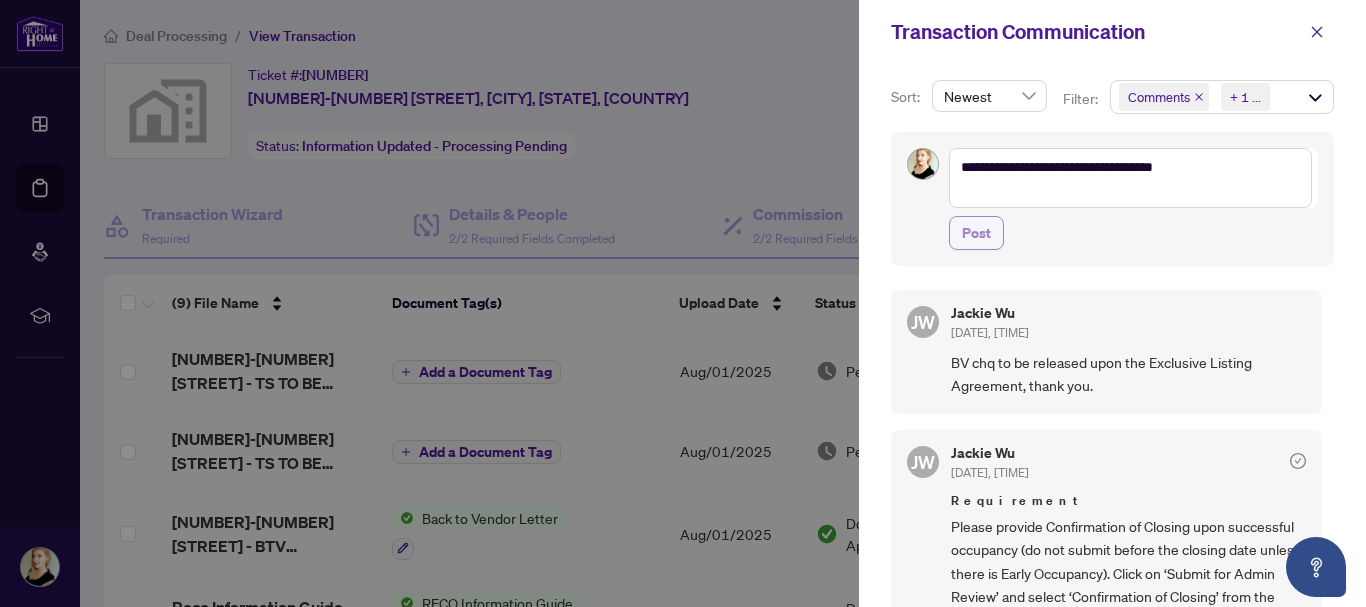 click on "Post" at bounding box center [976, 233] 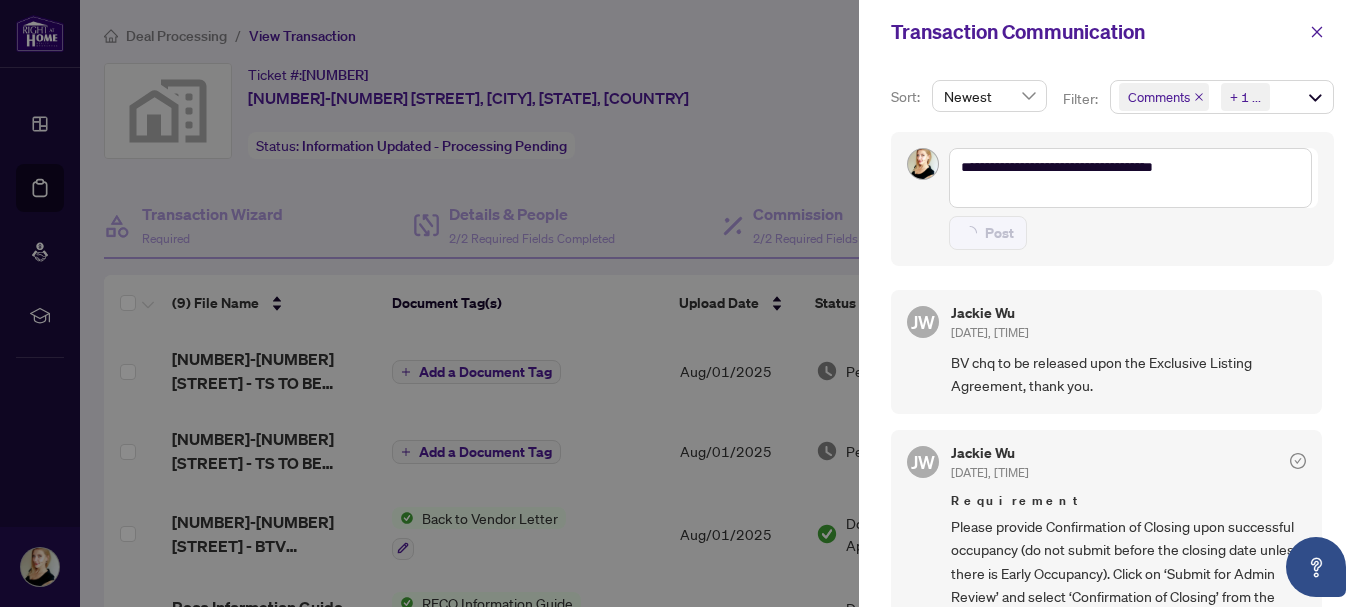 type on "**********" 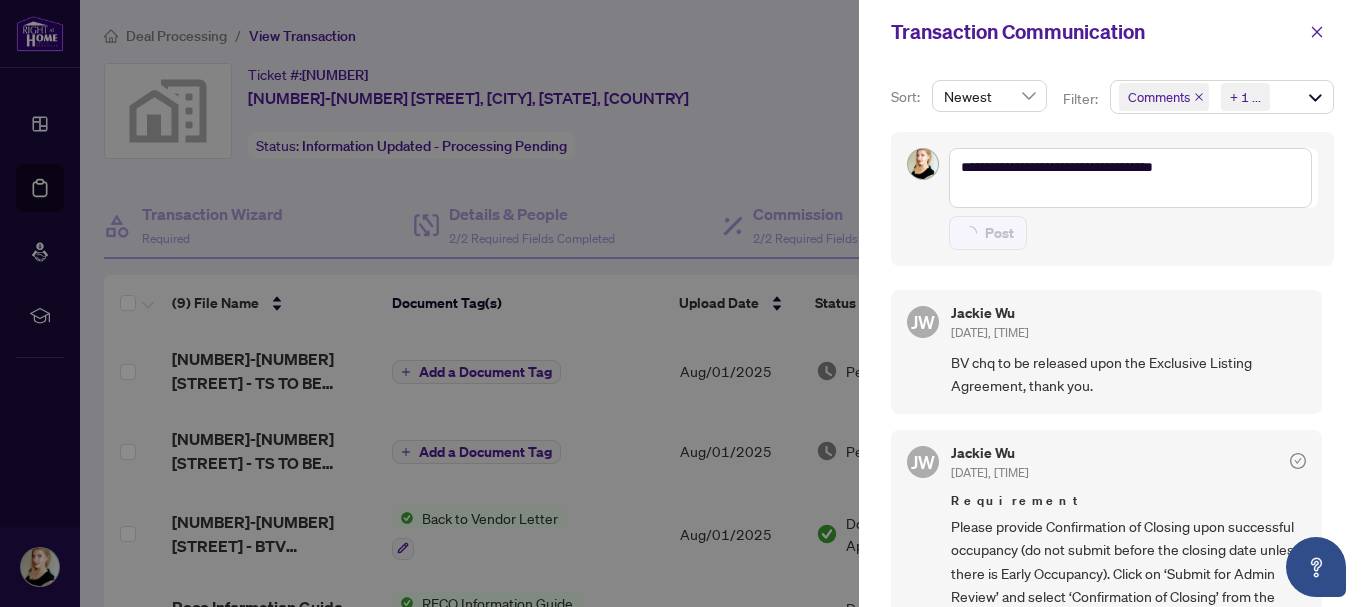 type 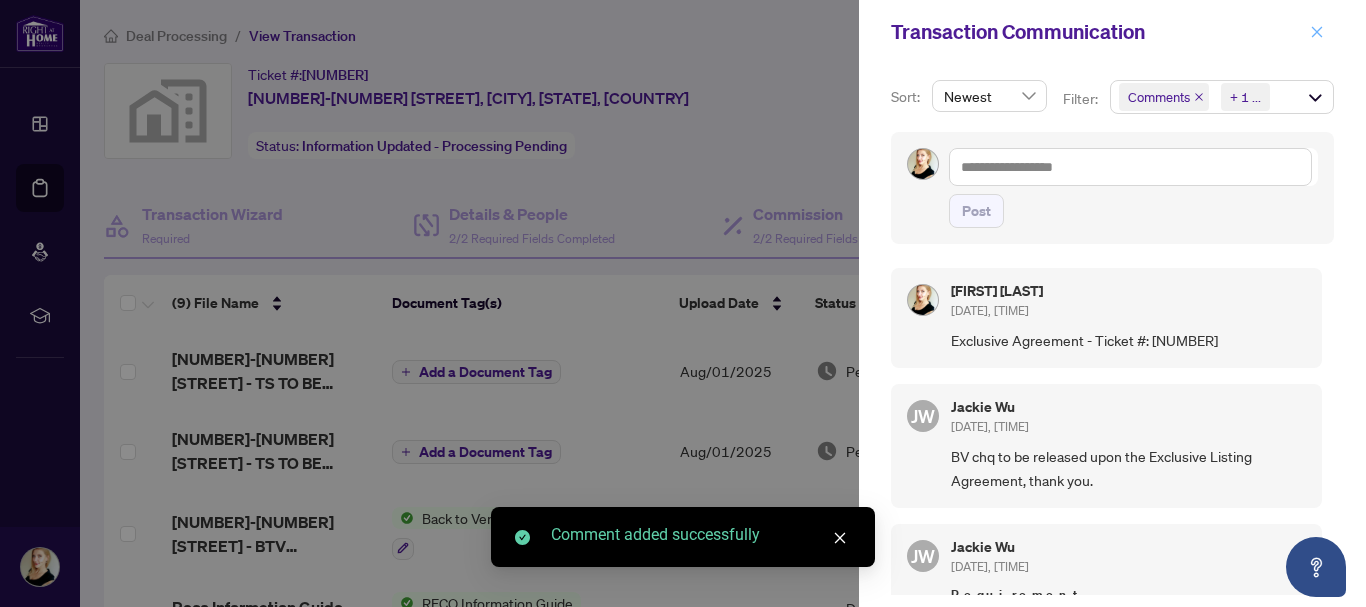 click 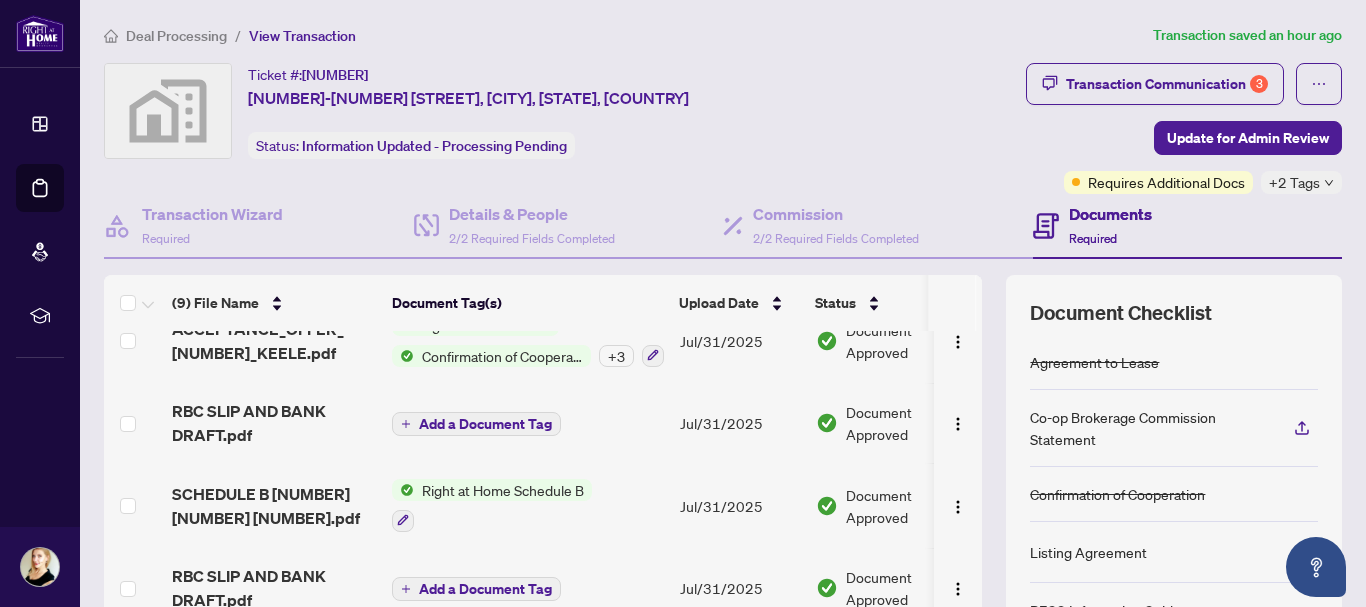scroll, scrollTop: 0, scrollLeft: 0, axis: both 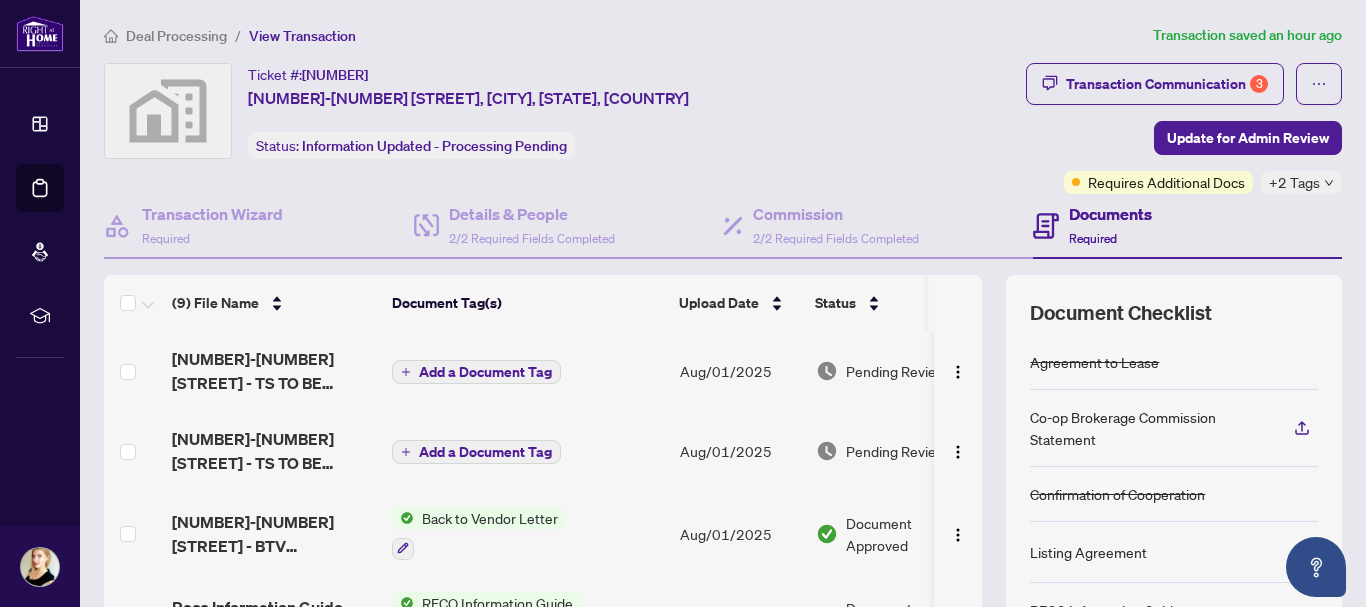 click on "Deal Processing" at bounding box center [176, 36] 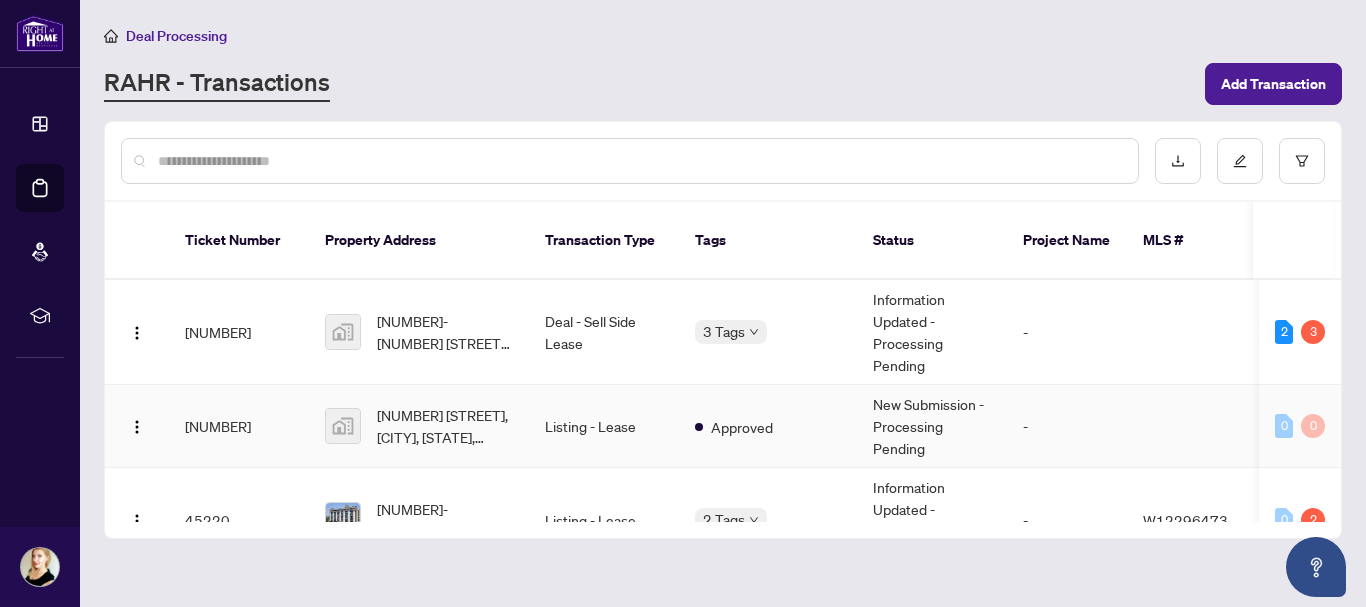 click on "Listing - Lease" at bounding box center (604, 426) 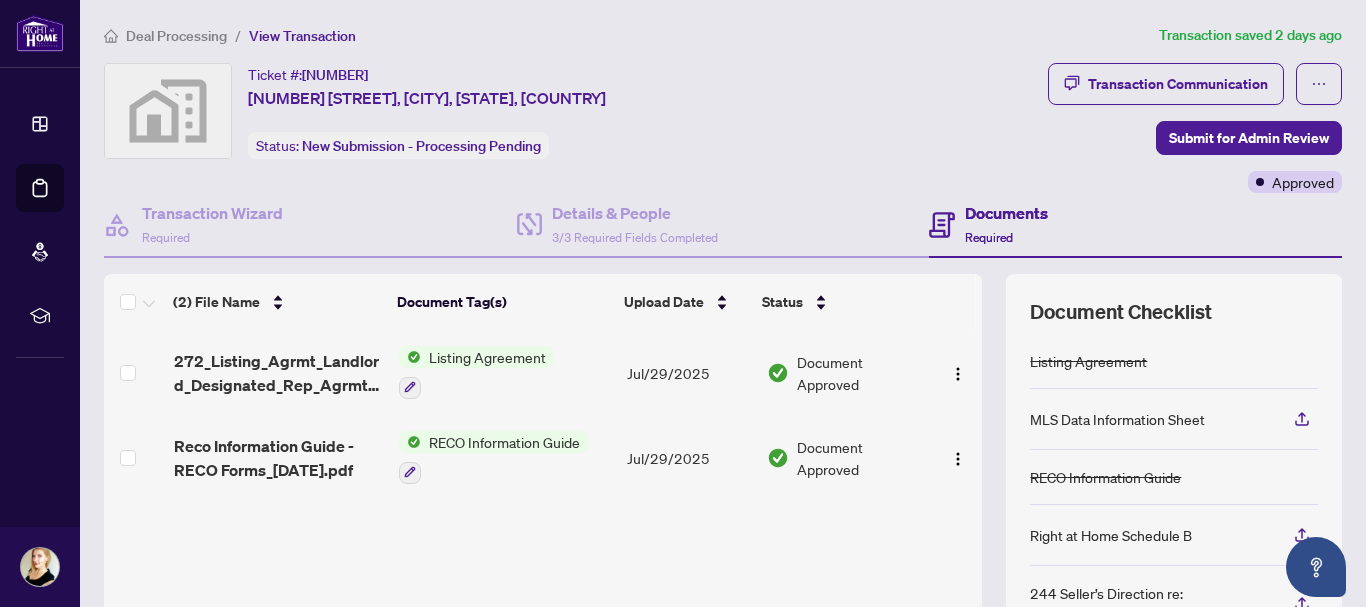click on "Deal Processing" at bounding box center [176, 36] 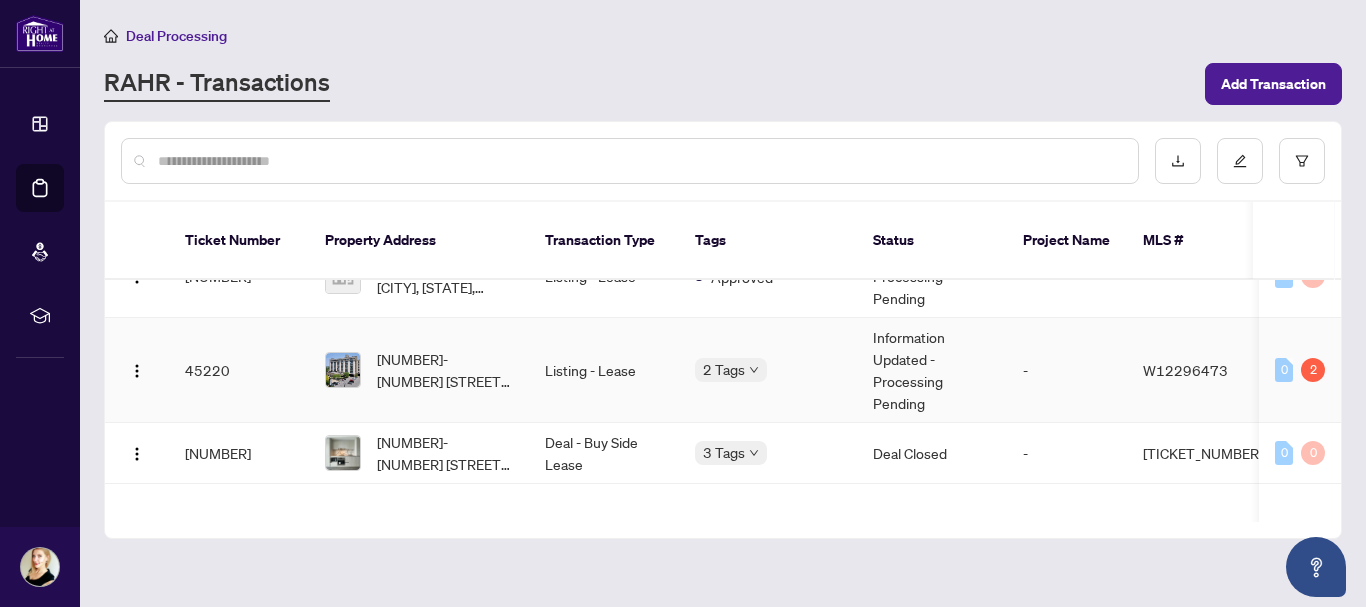 scroll, scrollTop: 200, scrollLeft: 0, axis: vertical 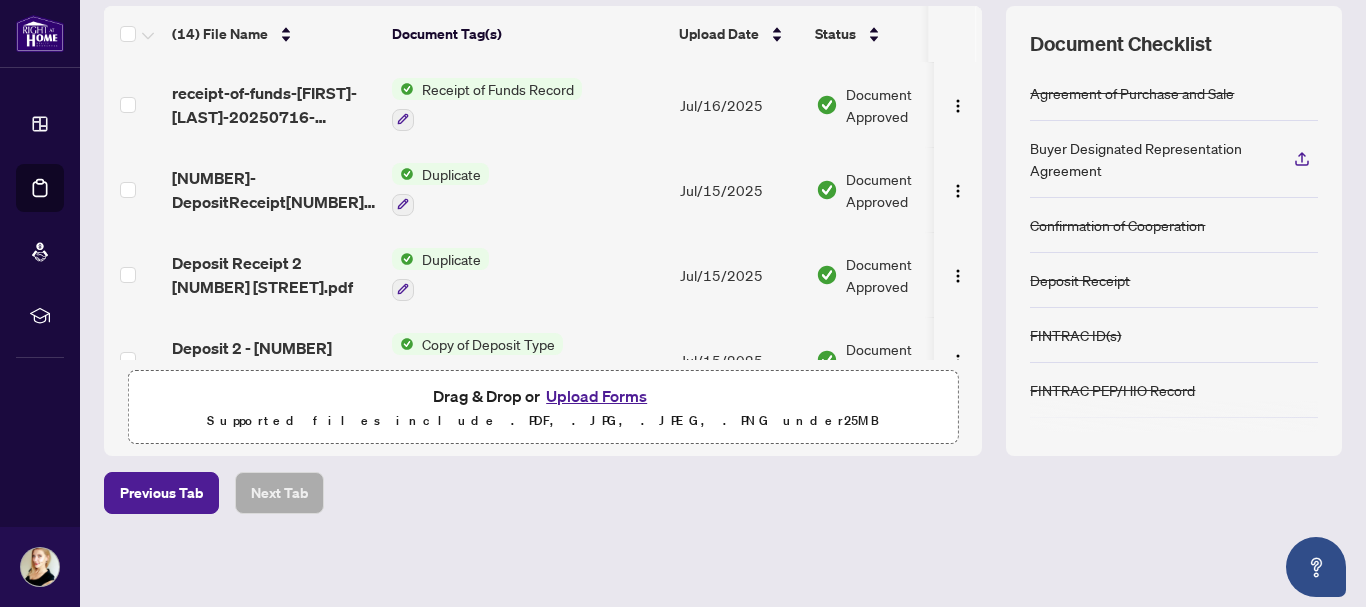 click on "Upload Forms" at bounding box center (596, 396) 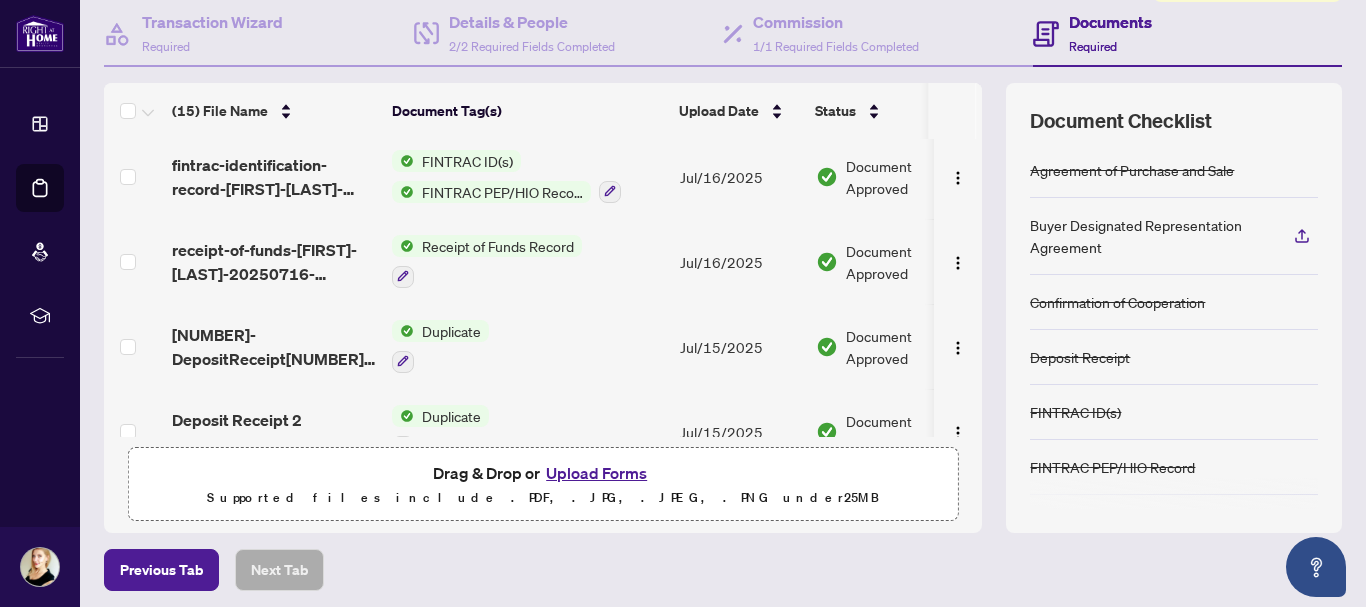 scroll, scrollTop: 68, scrollLeft: 0, axis: vertical 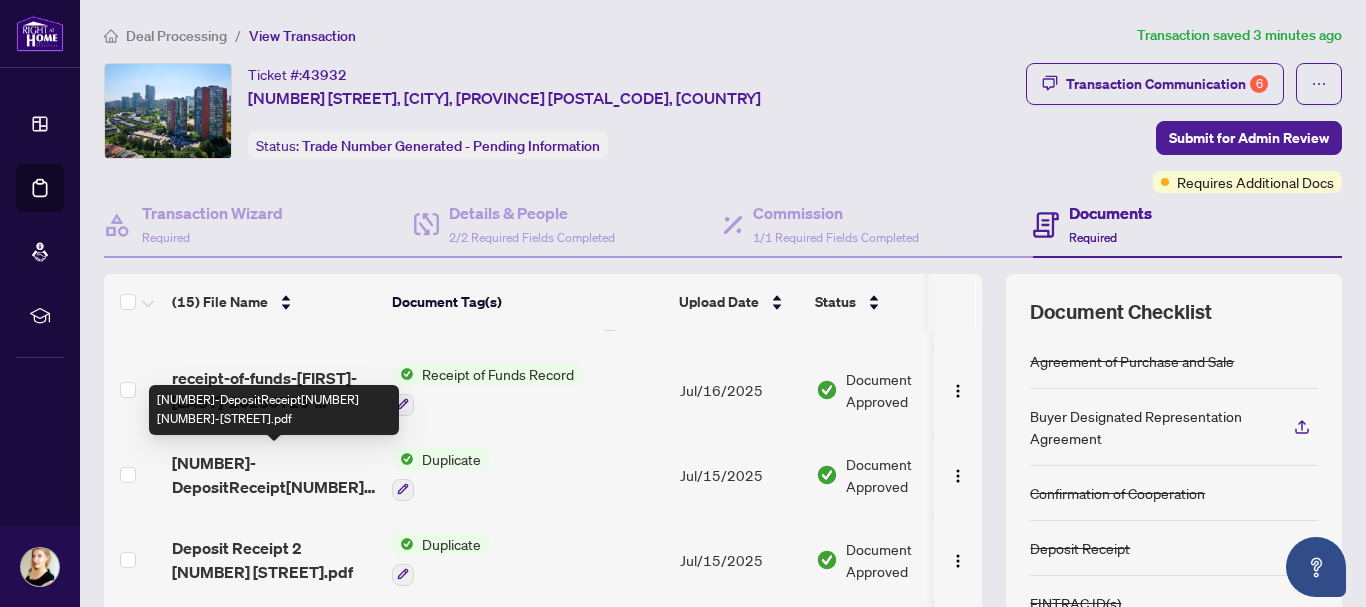 click on "1752613063585-DepositReceipt21817-4185ShippDr.pdf" at bounding box center [274, 475] 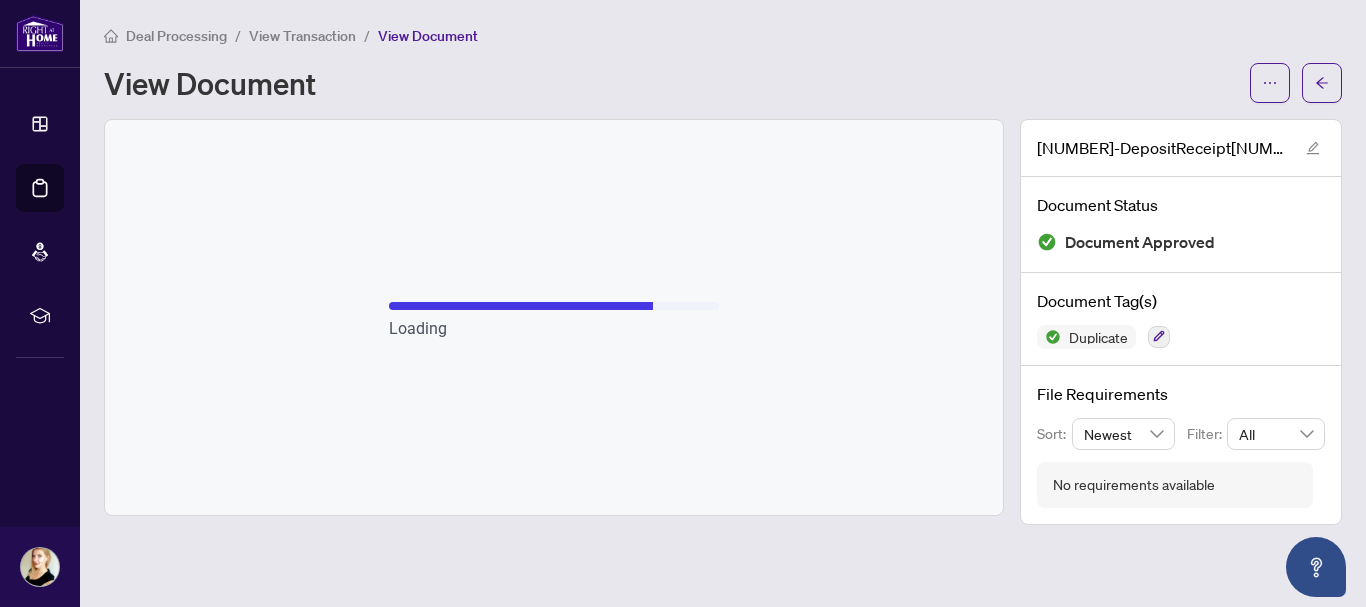 click on "View Transaction" at bounding box center [302, 36] 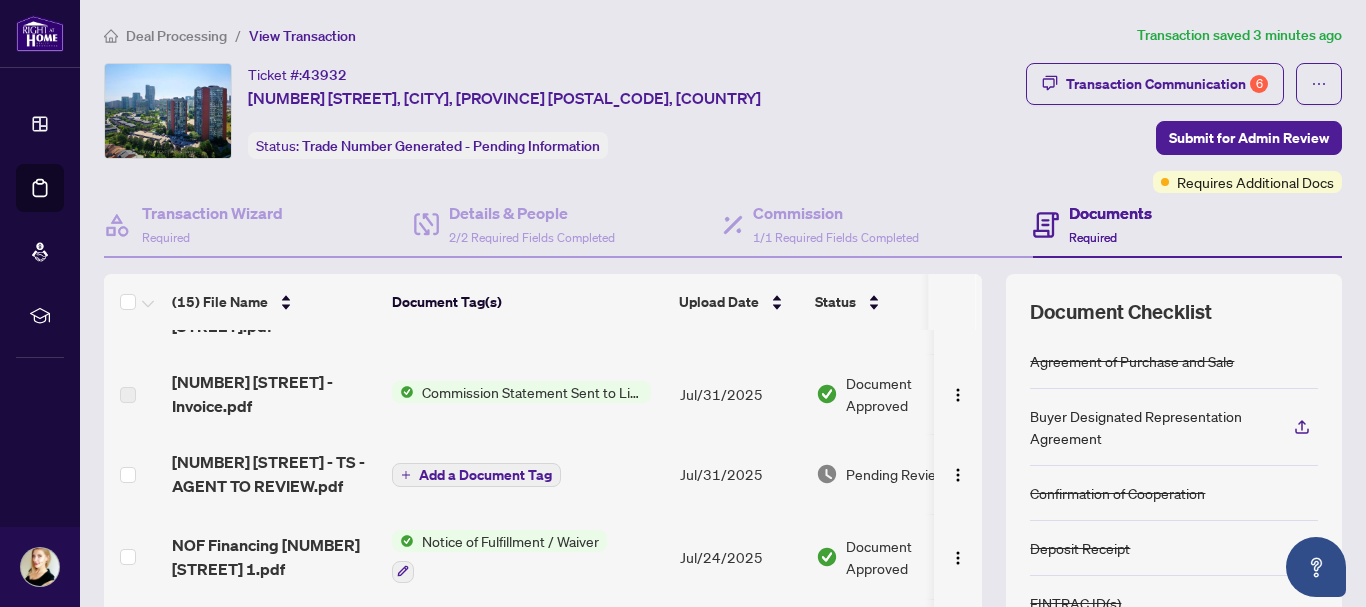 scroll, scrollTop: 73, scrollLeft: 0, axis: vertical 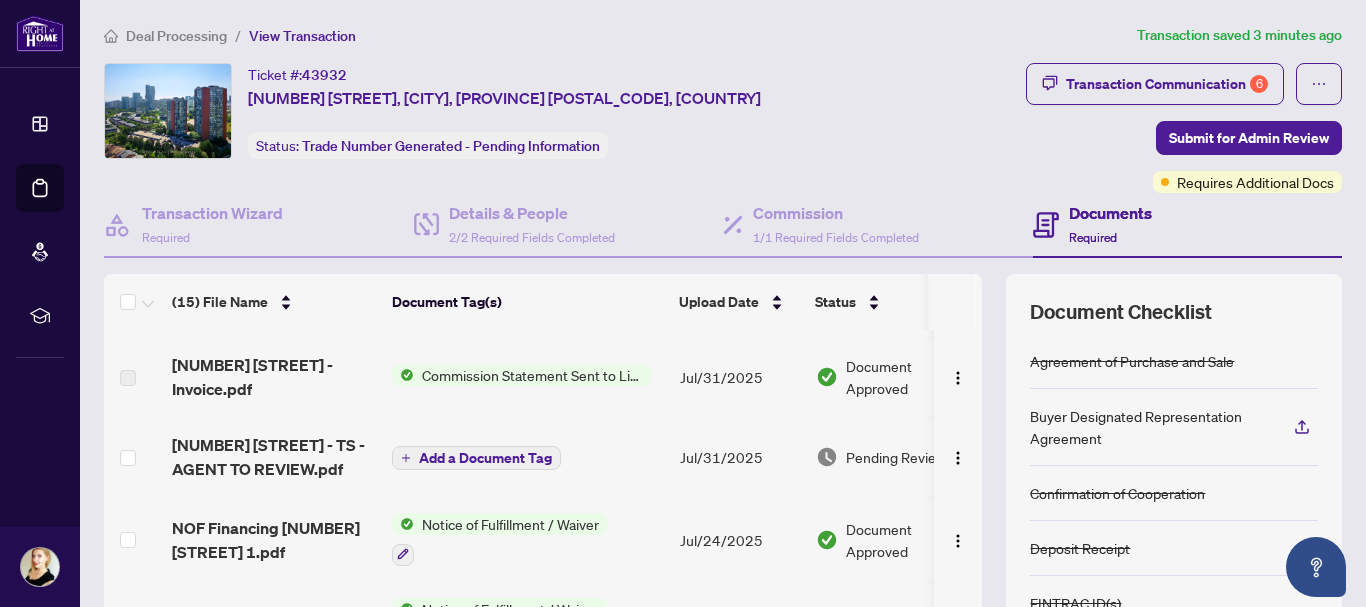 click on "1817-4185 Shipp Dr - TS - AGENT TO REVIEW.pdf" at bounding box center [274, 457] 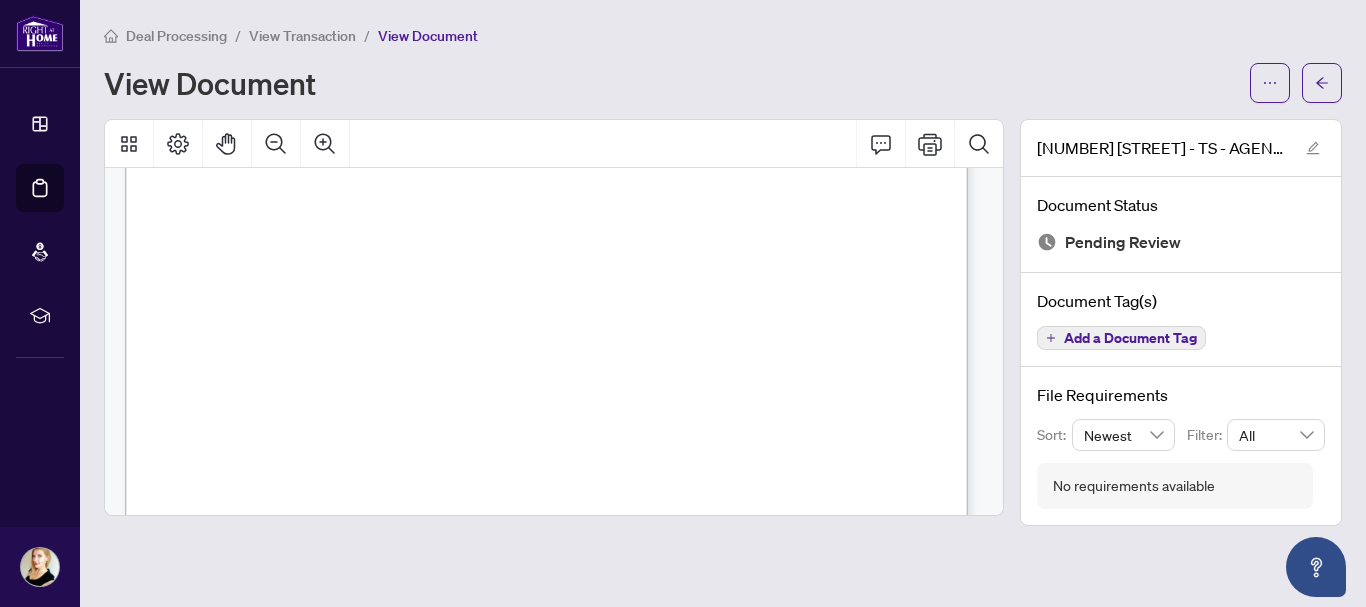 scroll, scrollTop: 167, scrollLeft: 0, axis: vertical 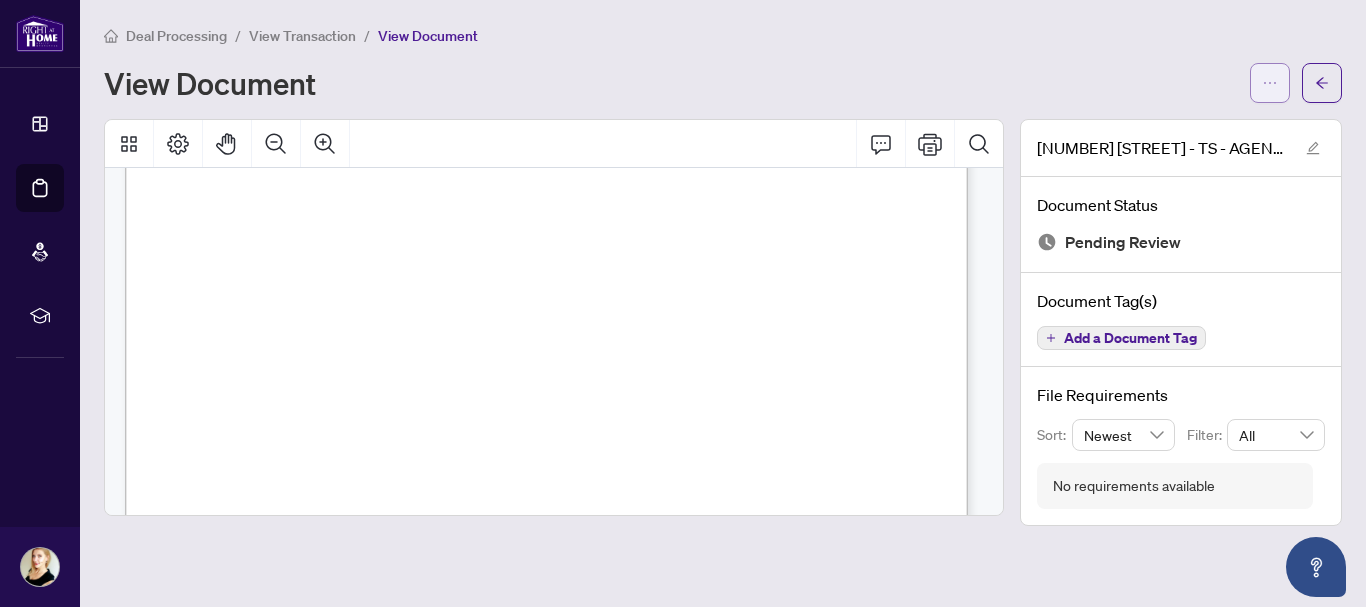 click 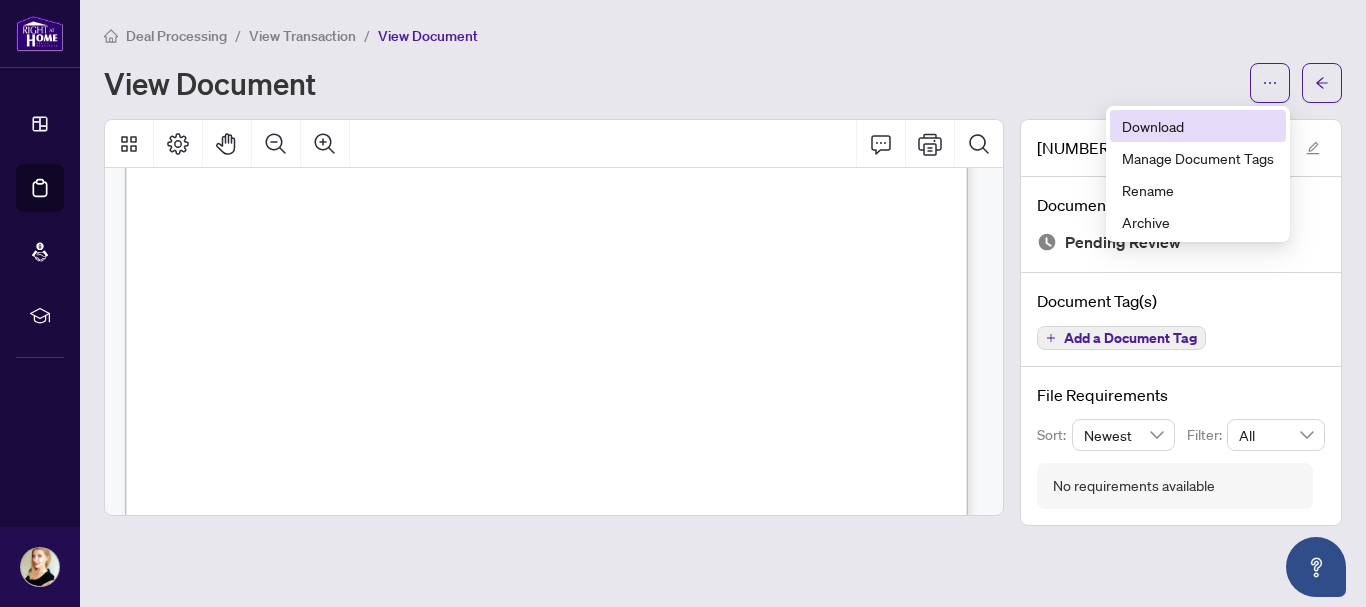 click on "Download" at bounding box center [1198, 126] 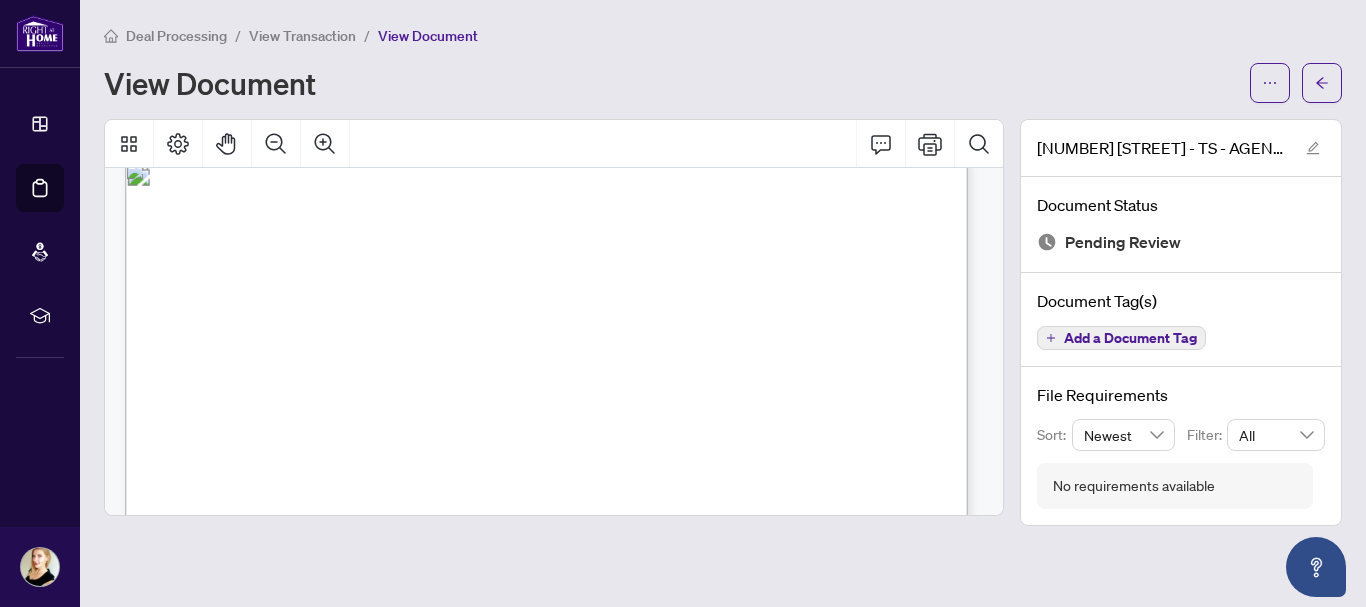 scroll, scrollTop: 0, scrollLeft: 0, axis: both 